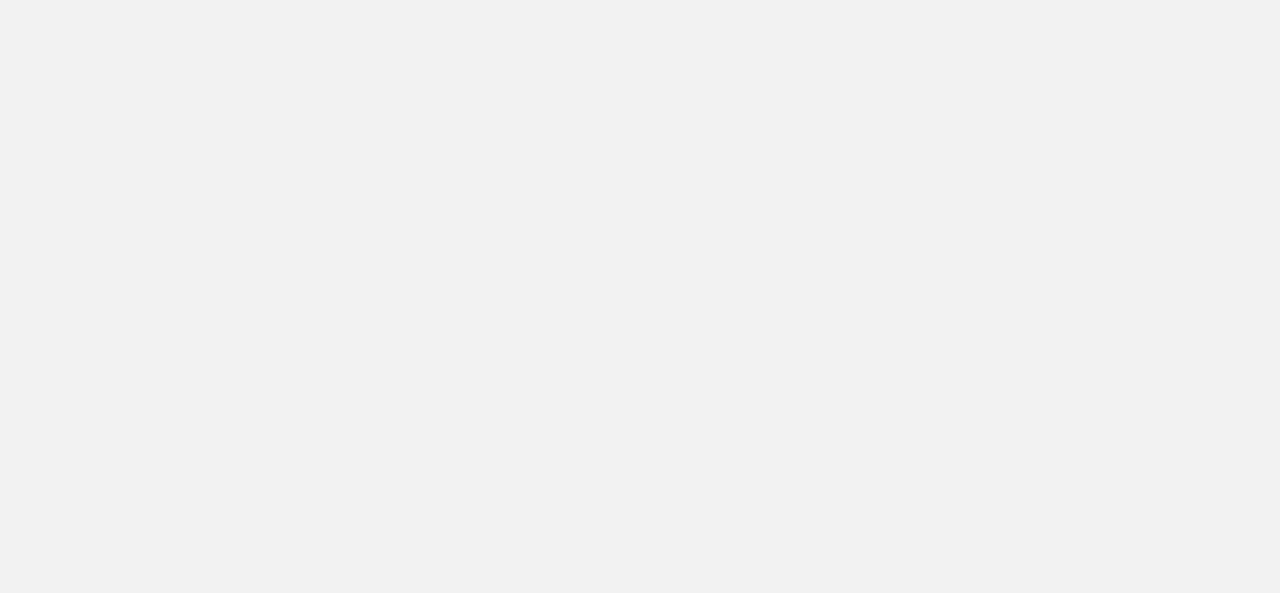 scroll, scrollTop: 0, scrollLeft: 0, axis: both 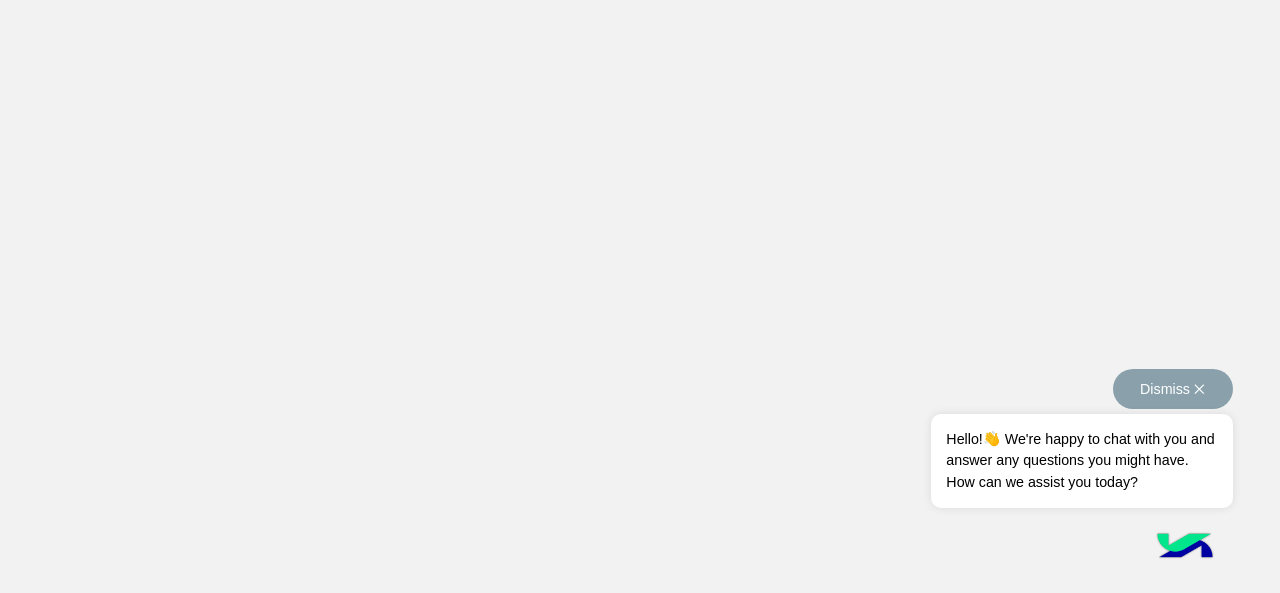 click on "Dismiss ✕" at bounding box center [1173, 389] 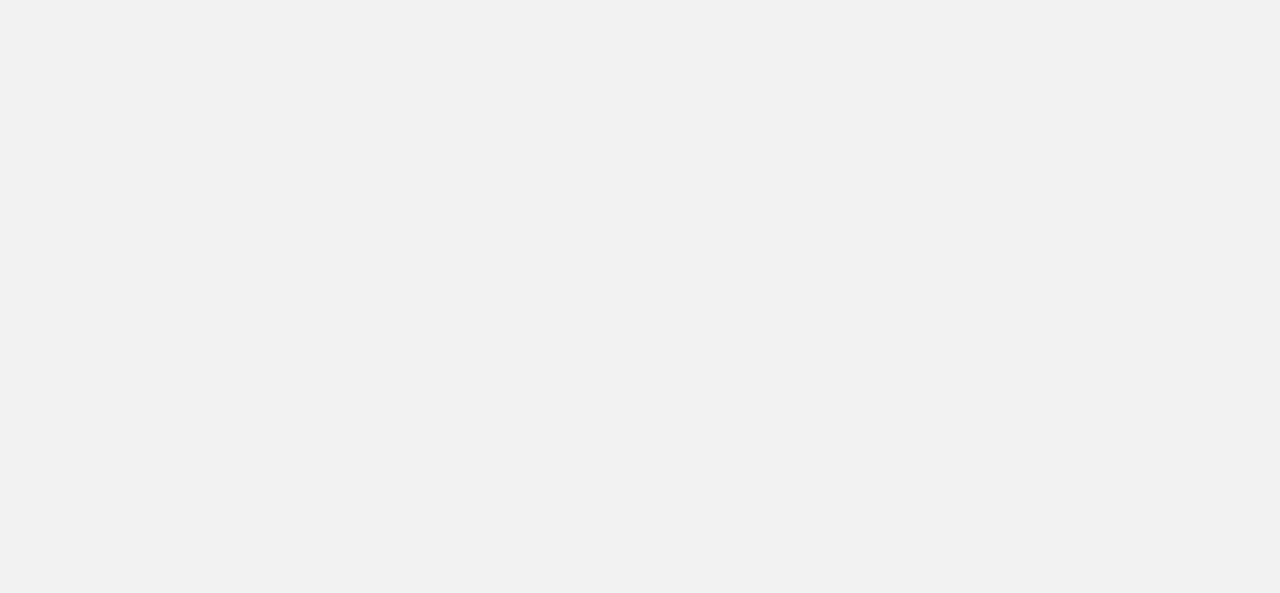 scroll, scrollTop: 0, scrollLeft: 0, axis: both 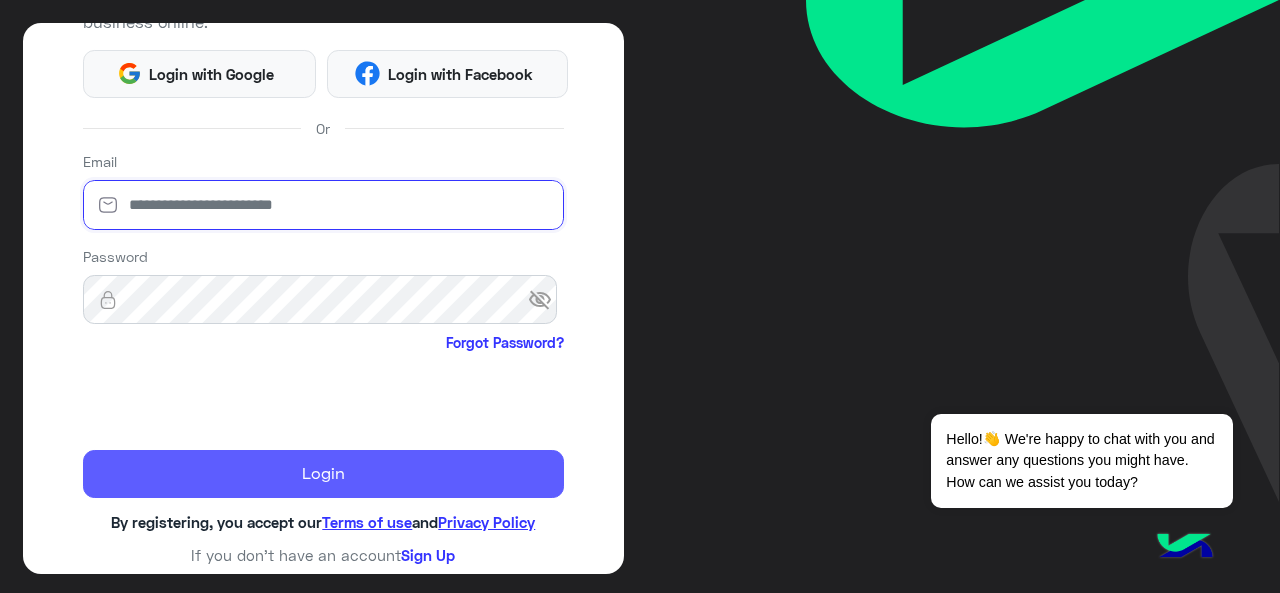 type on "**********" 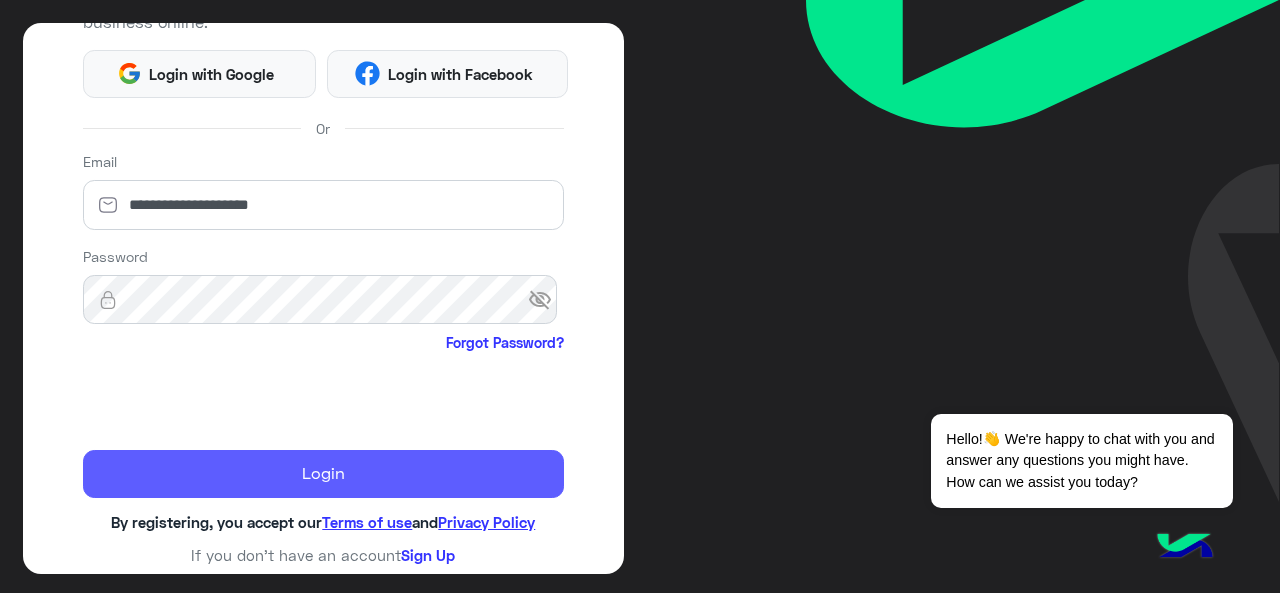 click on "Login" at bounding box center (324, 474) 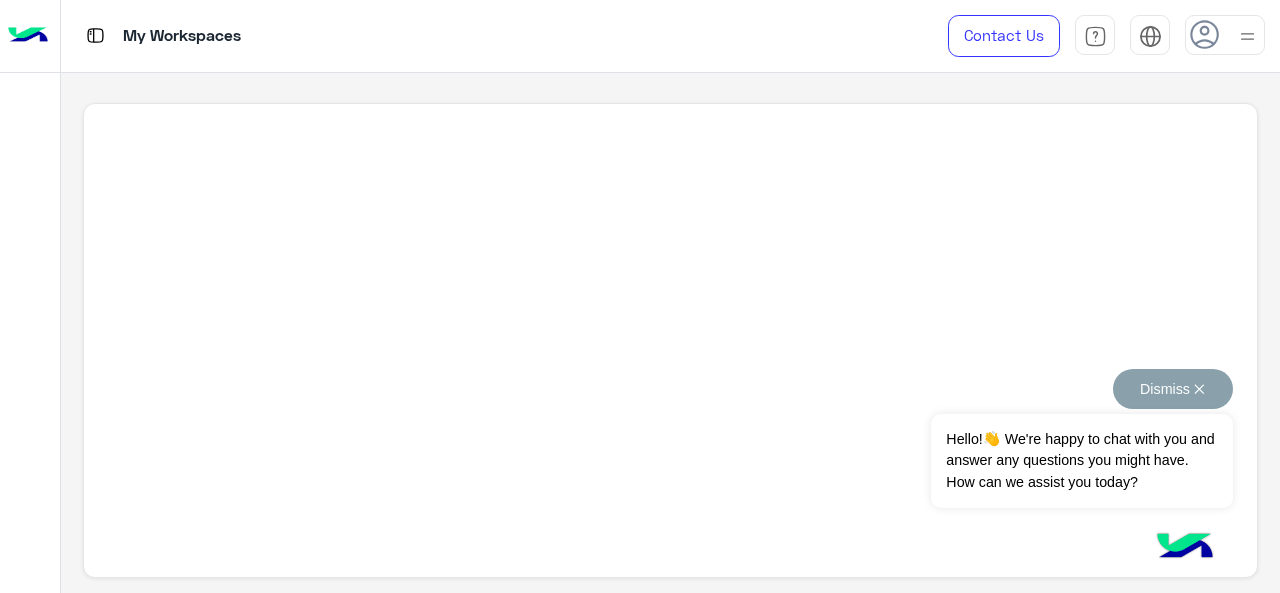 click on "Dismiss ✕" at bounding box center (1173, 389) 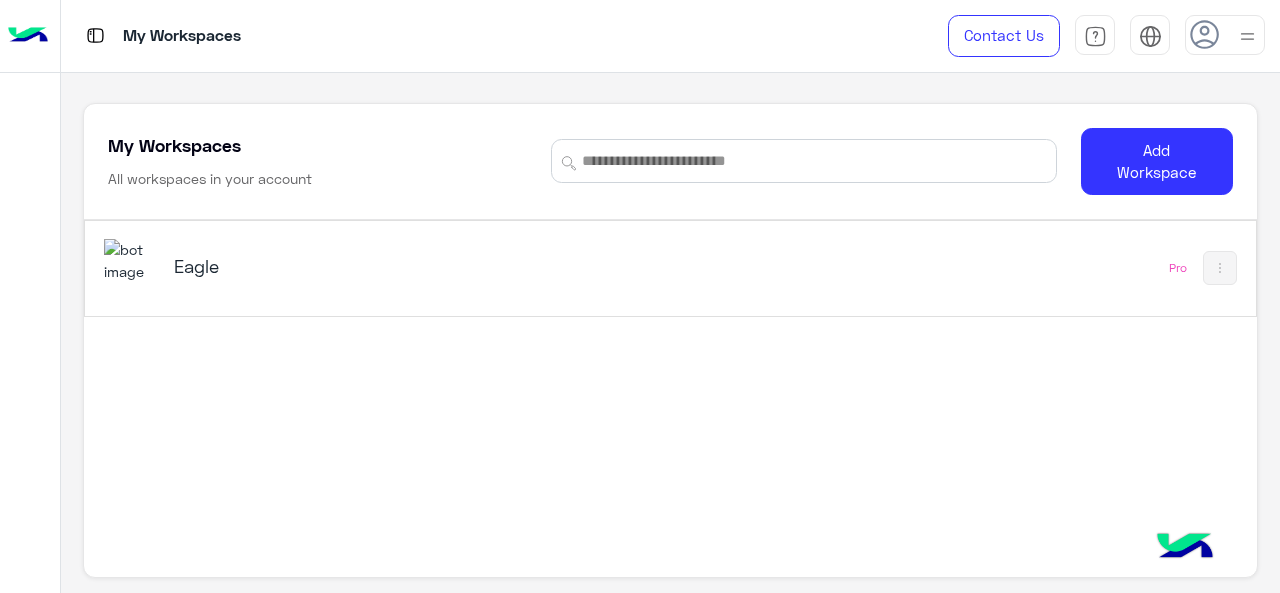 click on "Eagle" at bounding box center (378, 266) 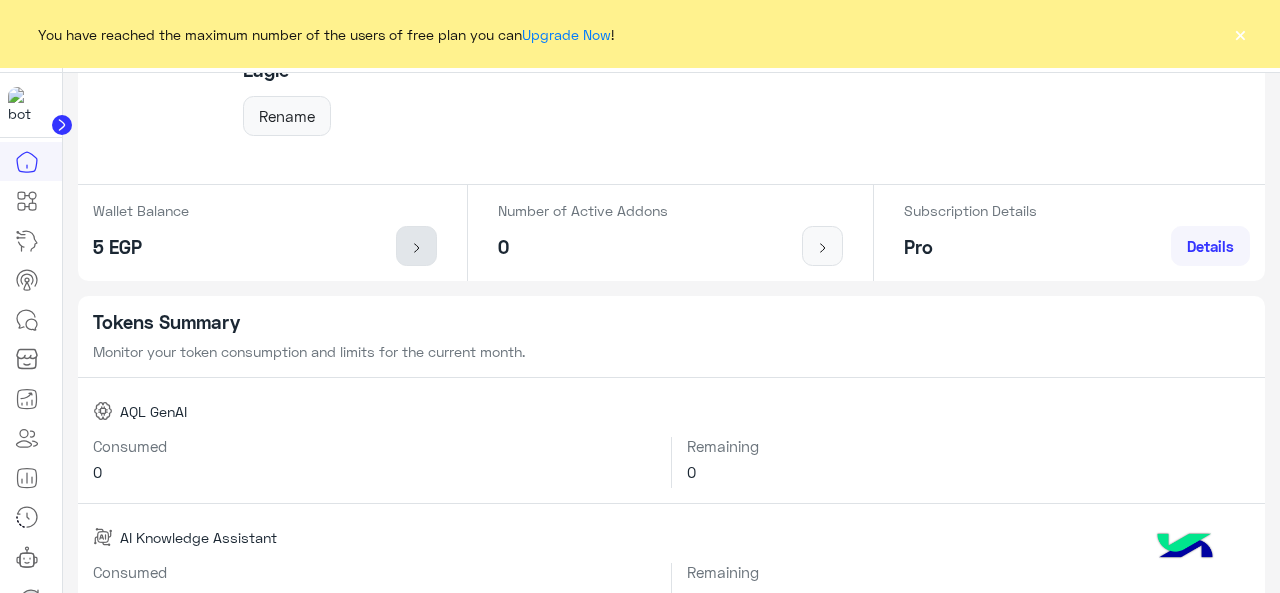 scroll, scrollTop: 200, scrollLeft: 0, axis: vertical 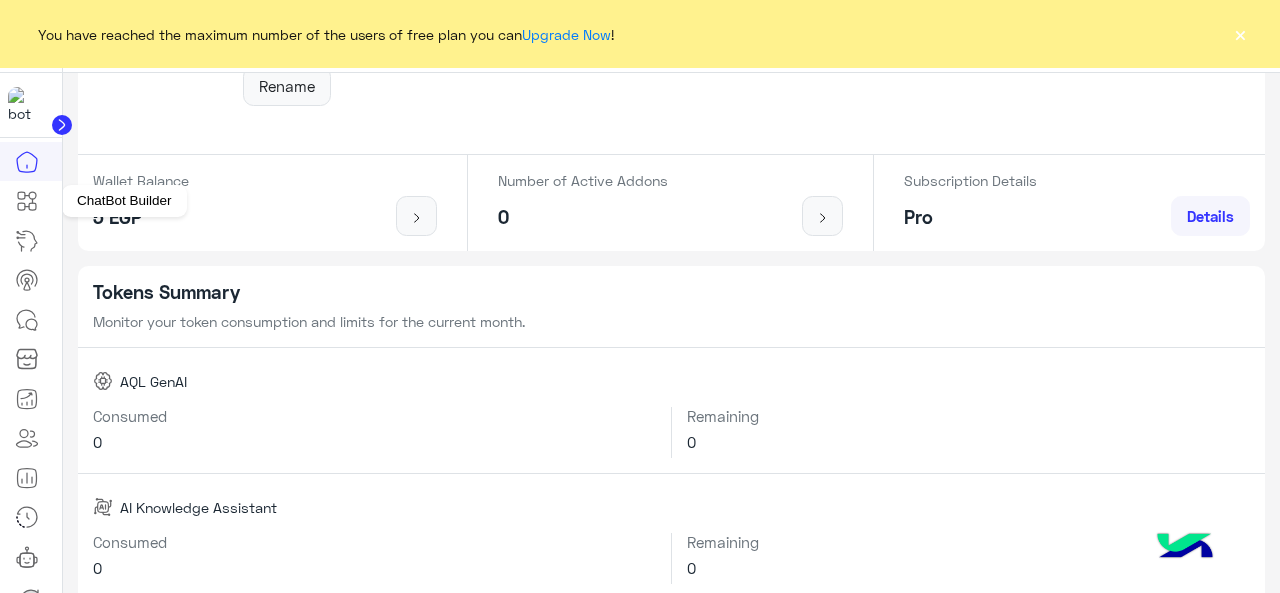 click at bounding box center (27, 201) 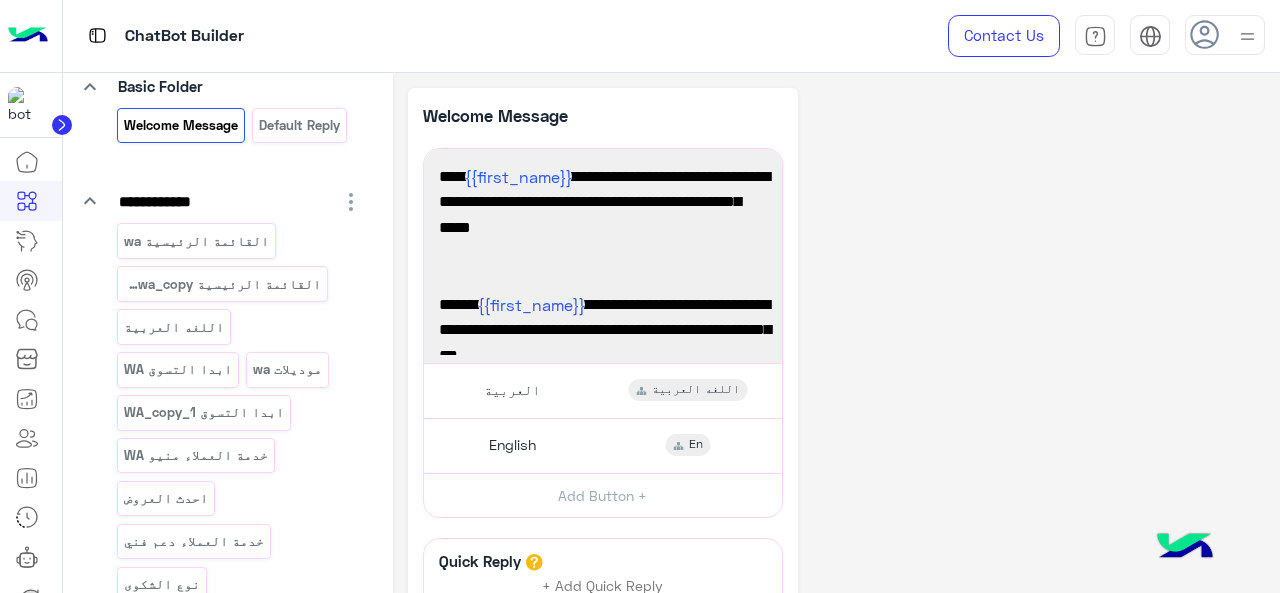 scroll, scrollTop: 200, scrollLeft: 0, axis: vertical 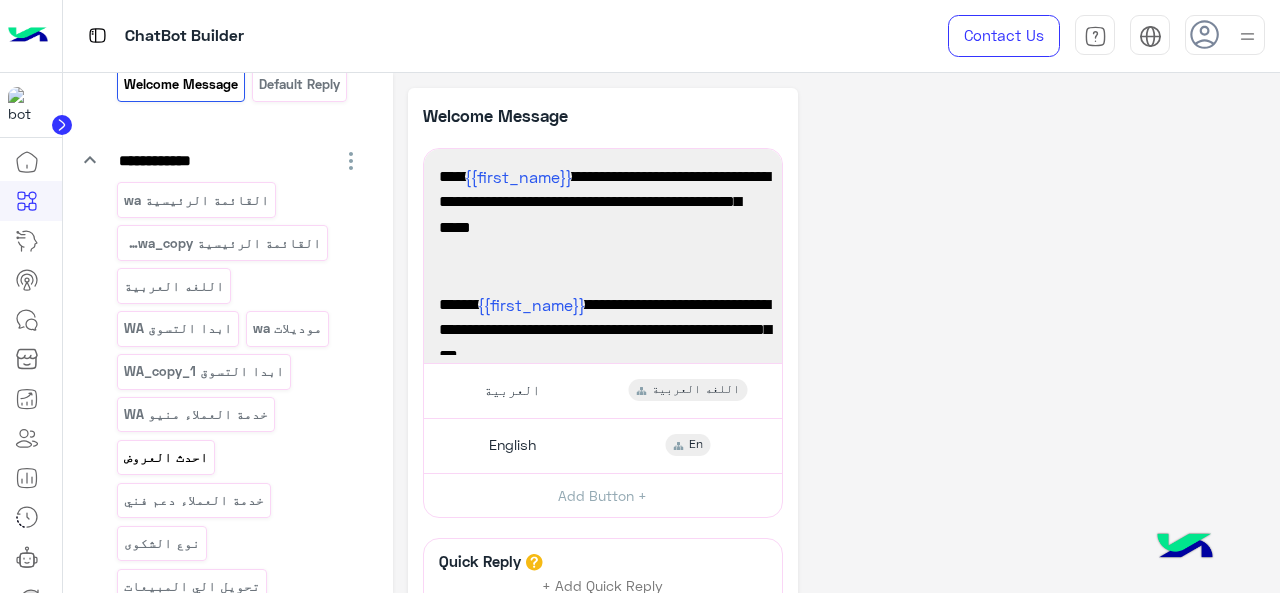 click on "احدث العروض" at bounding box center (196, 200) 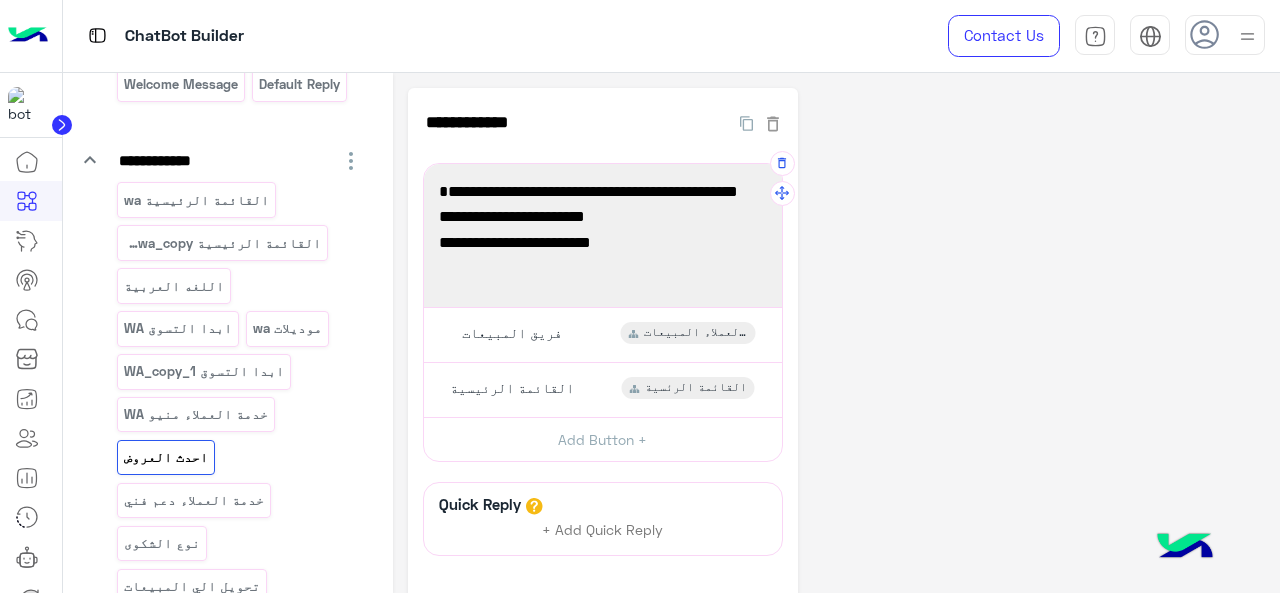 click on "استمتع ب احدث تشكيلة من النيو كوليكشن الصيفى ❤😍" at bounding box center (603, 204) 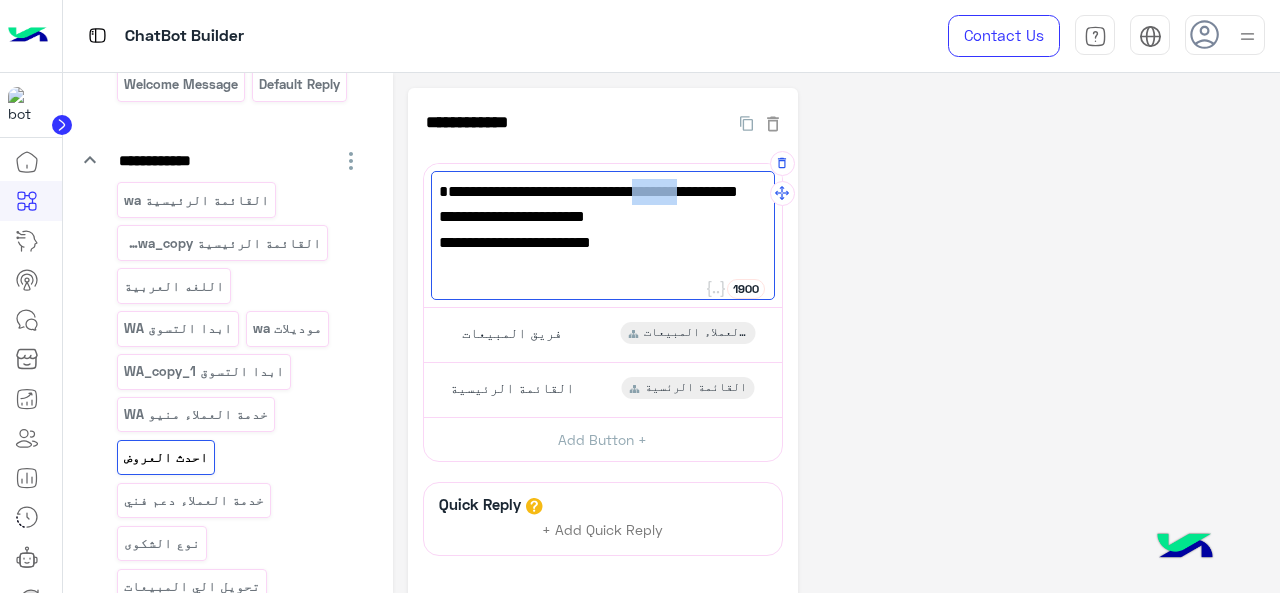 click on "استمتع ب احدث تشكيلة من النيو كوليكشن الصيفى ❤😍" at bounding box center (603, 204) 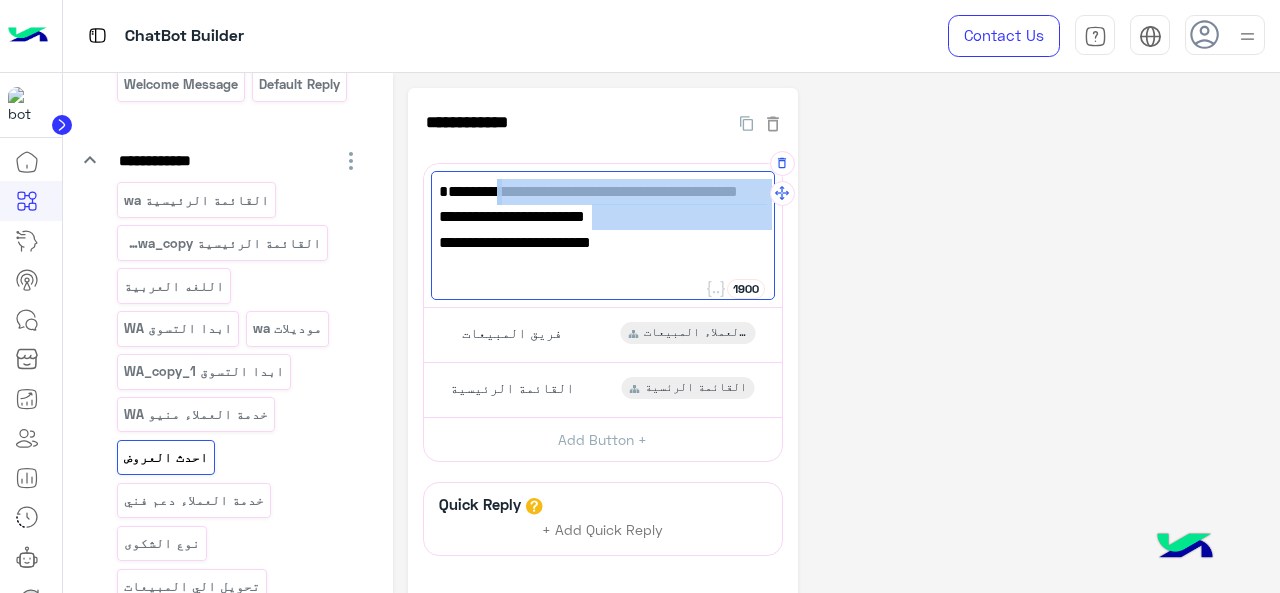 click on "استمتع ب احدث تشكيلة من النيو كوليكشن الصيفى ❤😍" at bounding box center [603, 204] 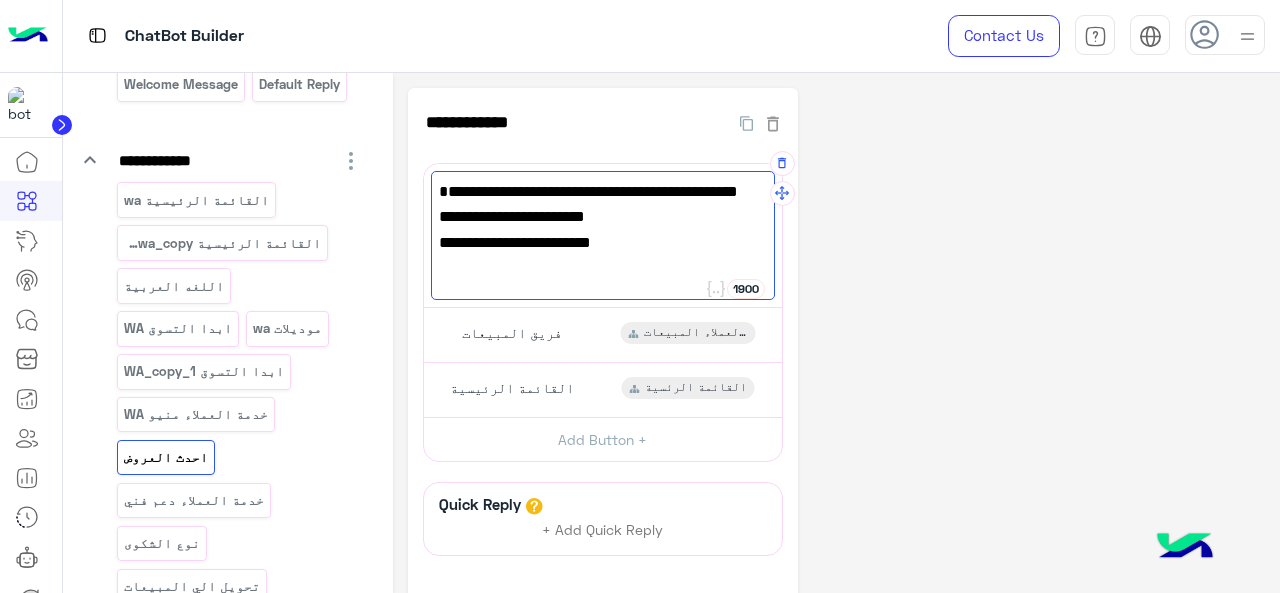 paste on "**********" 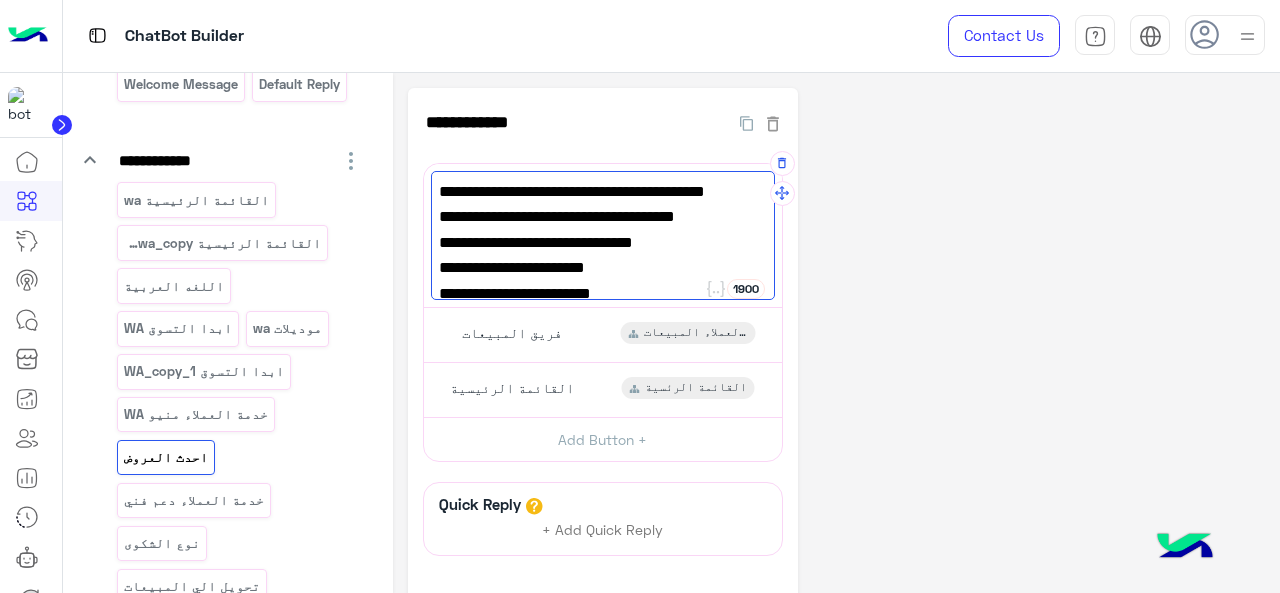 scroll, scrollTop: 4, scrollLeft: 0, axis: vertical 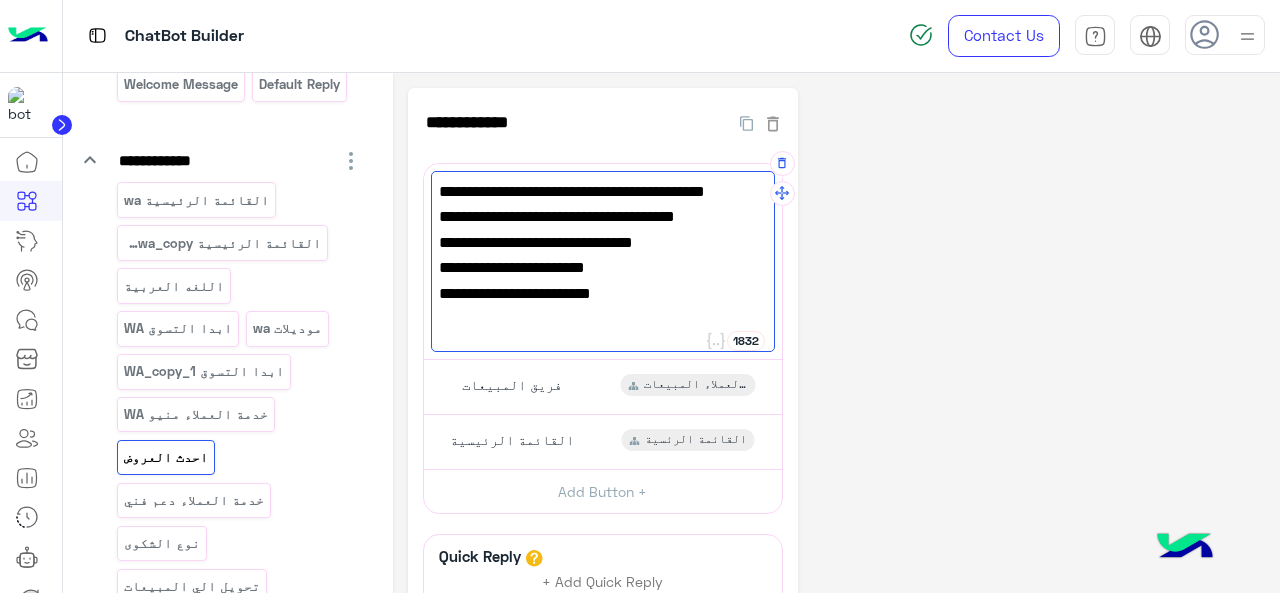 click on "العرض لفترة محدودة ماتضيعوش🏃‍♂️" at bounding box center [603, 294] 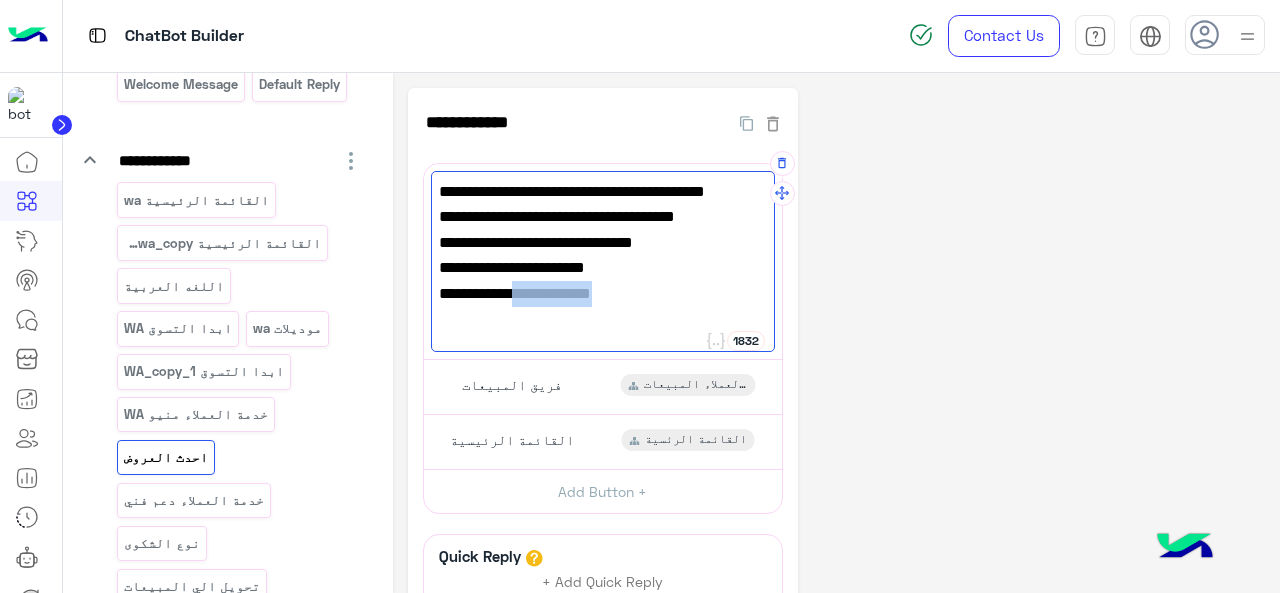 click on "العرض لفترة محدودة ماتضيعوش🏃‍♂️" at bounding box center [603, 294] 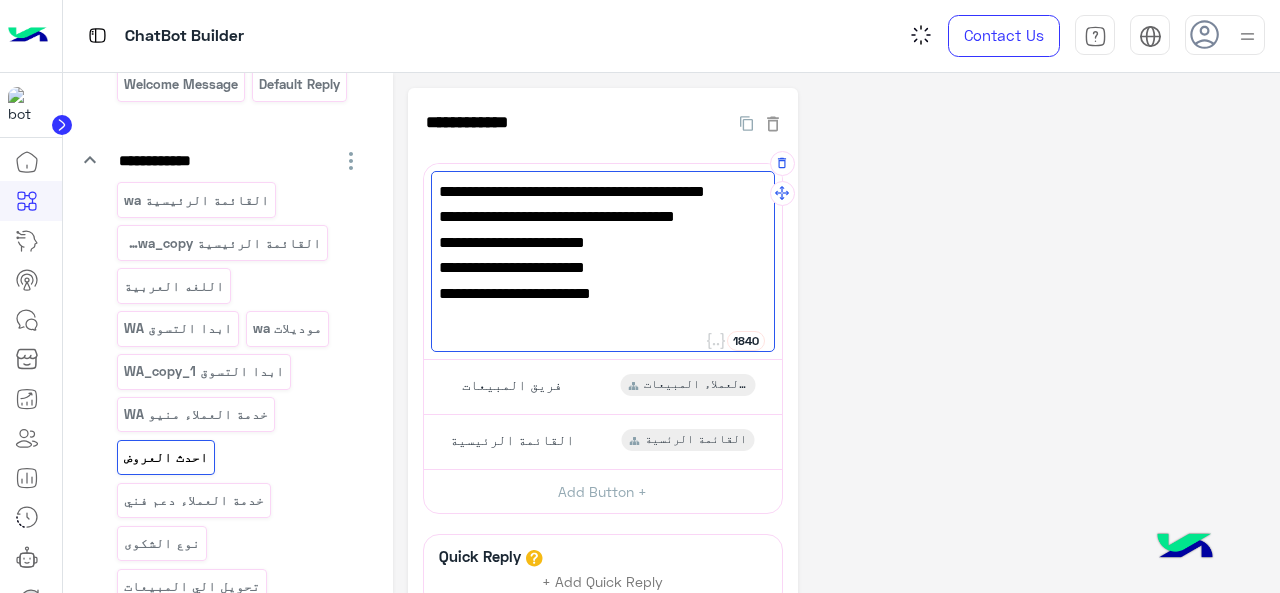 type on "**********" 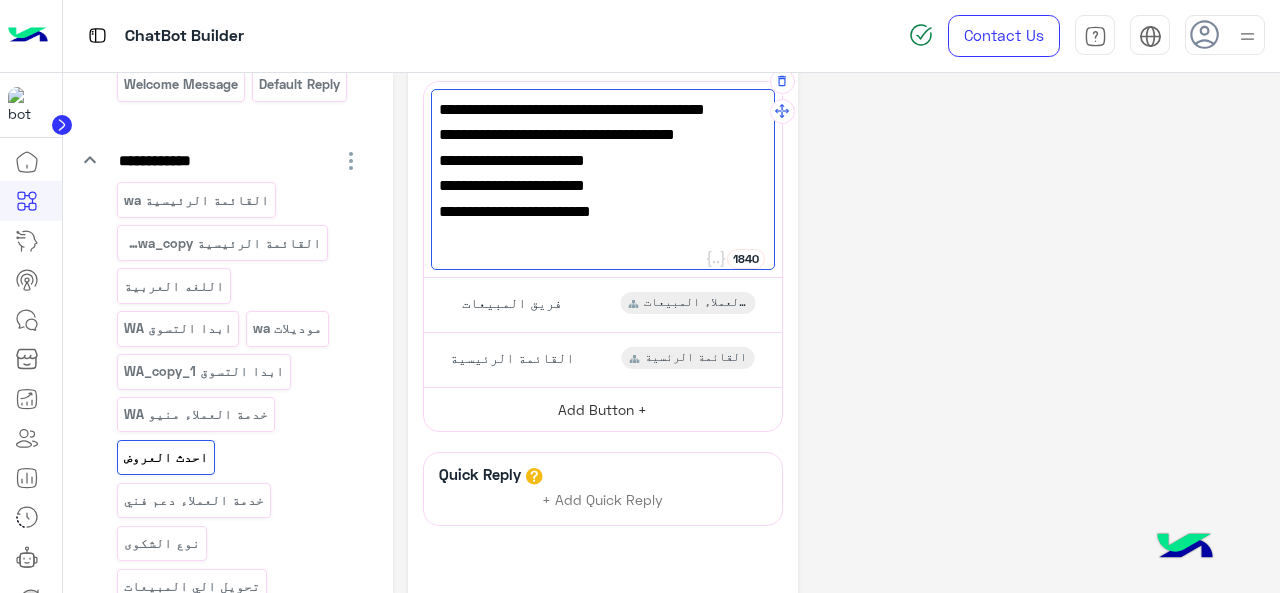 scroll, scrollTop: 0, scrollLeft: 0, axis: both 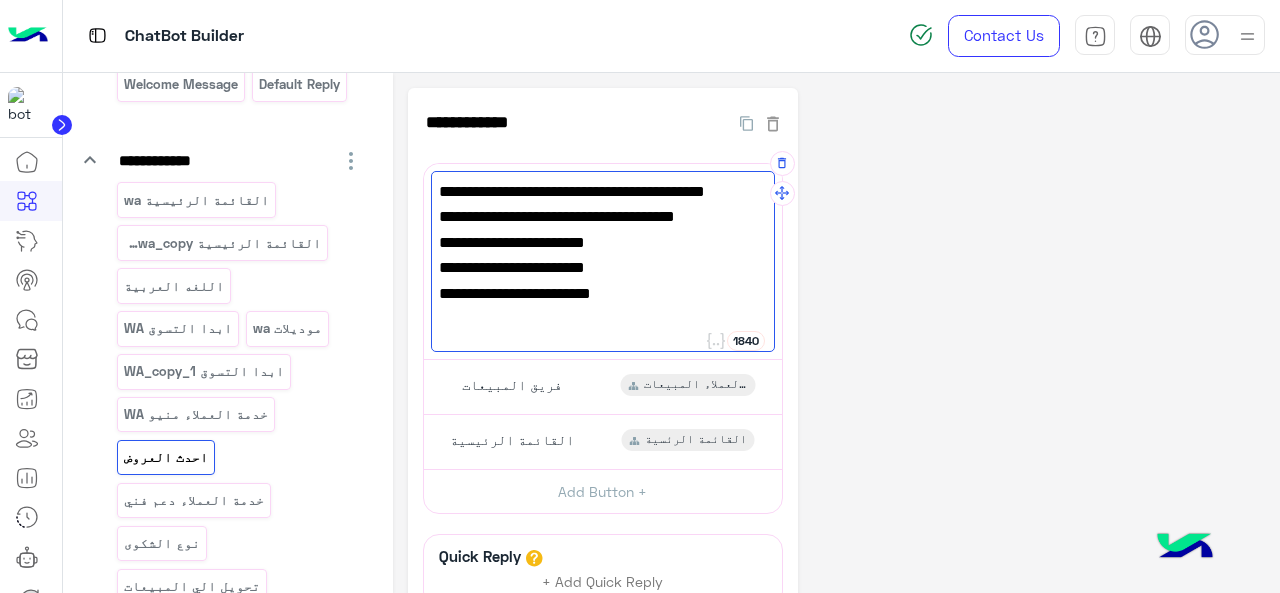 click on "مفيش أحلى من الشياكة لما تيجي معاها خصم 💸" at bounding box center (603, 204) 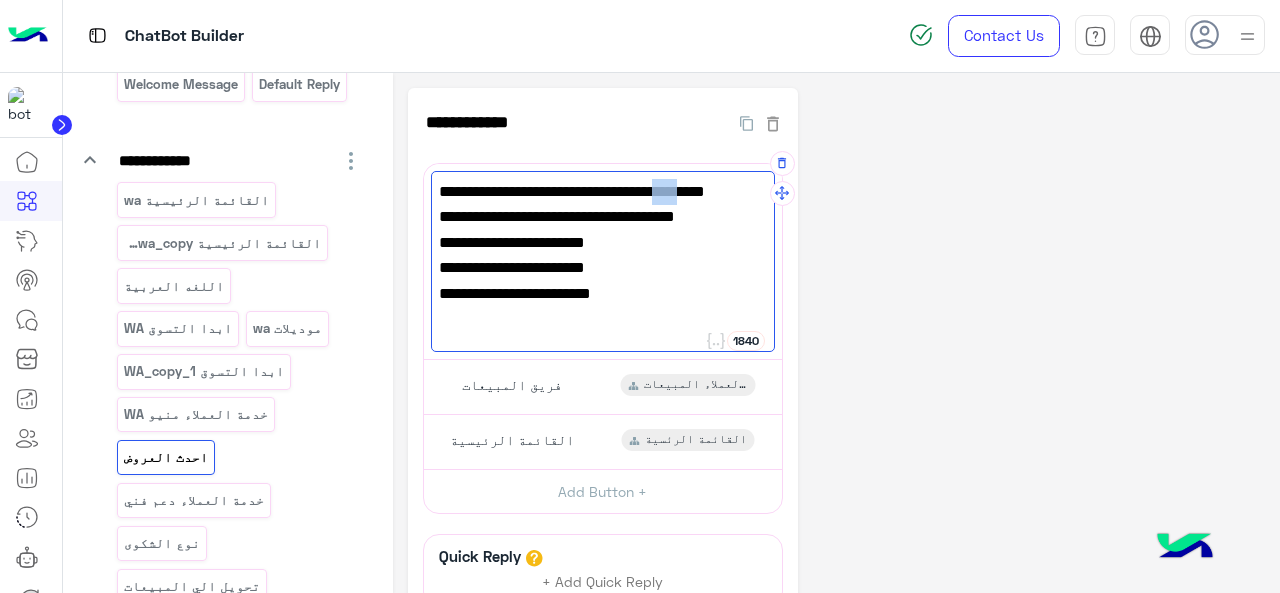 click on "مفيش أحلى من الشياكة لما تيجي معاها خصم 💸" at bounding box center (603, 204) 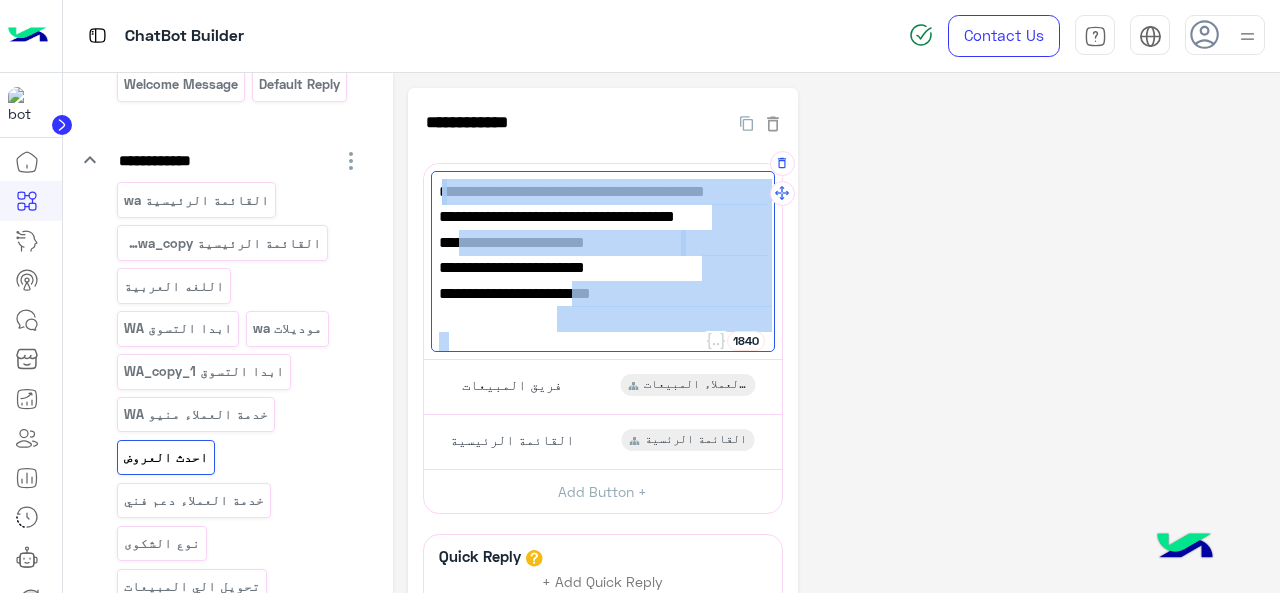 drag, startPoint x: 680, startPoint y: 190, endPoint x: 643, endPoint y: 321, distance: 136.12494 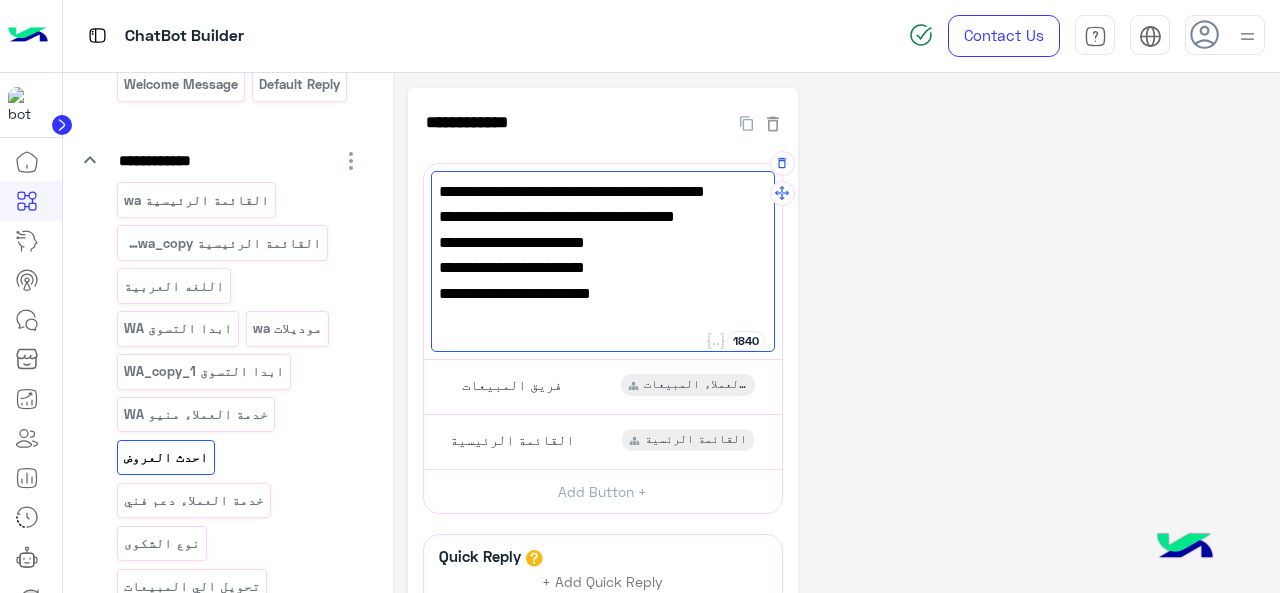 click on "مفيش أحلى من الشياكة لما تيجي معاها خصم 💸" at bounding box center (603, 204) 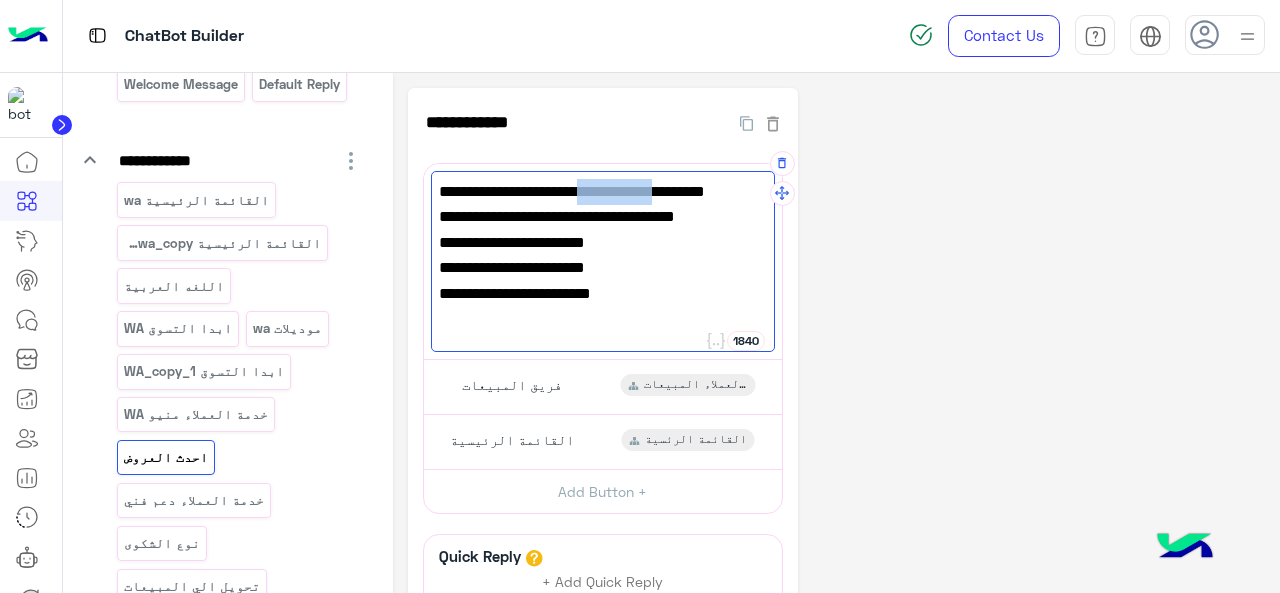 click on "مفيش أحلى من الشياكة لما تيجي معاها خصم 💸" at bounding box center (603, 204) 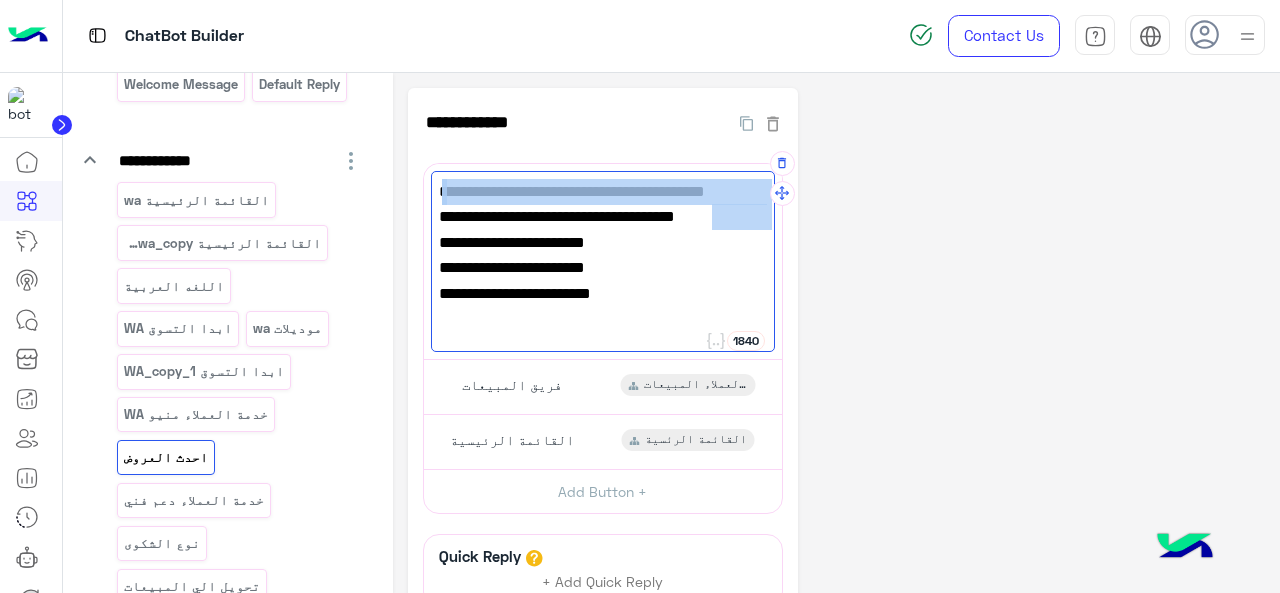 click on "مفيش أحلى من الشياكة لما تيجي معاها خصم 💸" at bounding box center (603, 204) 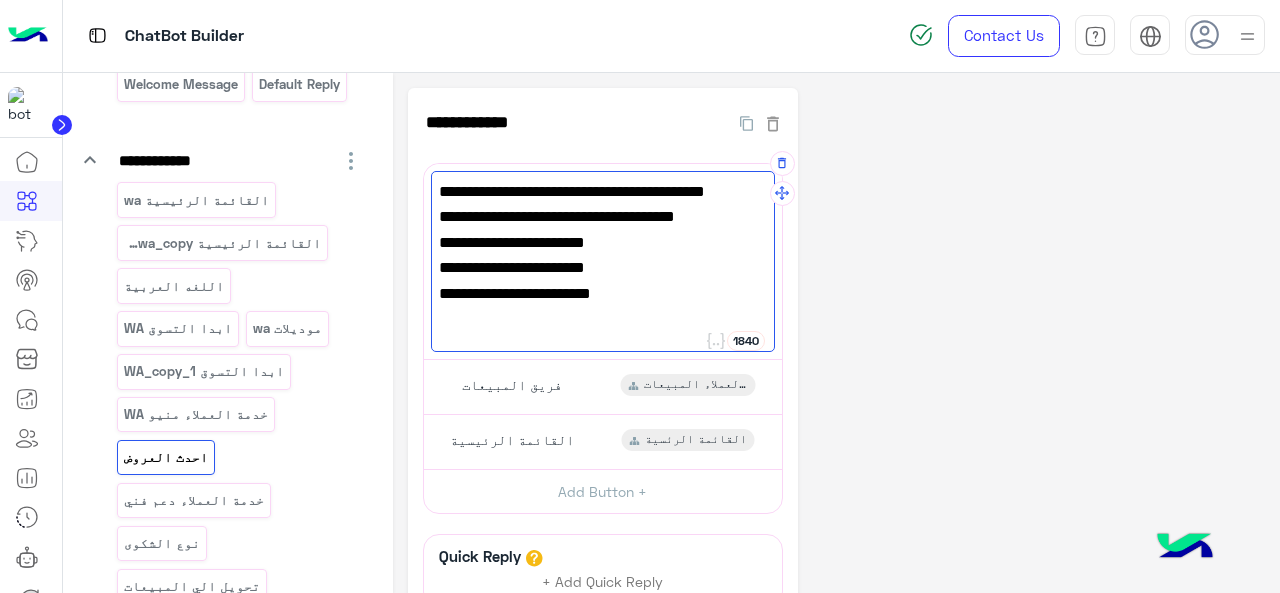 click on "مفيش أحلى من الشياكة لما تيجي معاها خصم 💸" at bounding box center [603, 204] 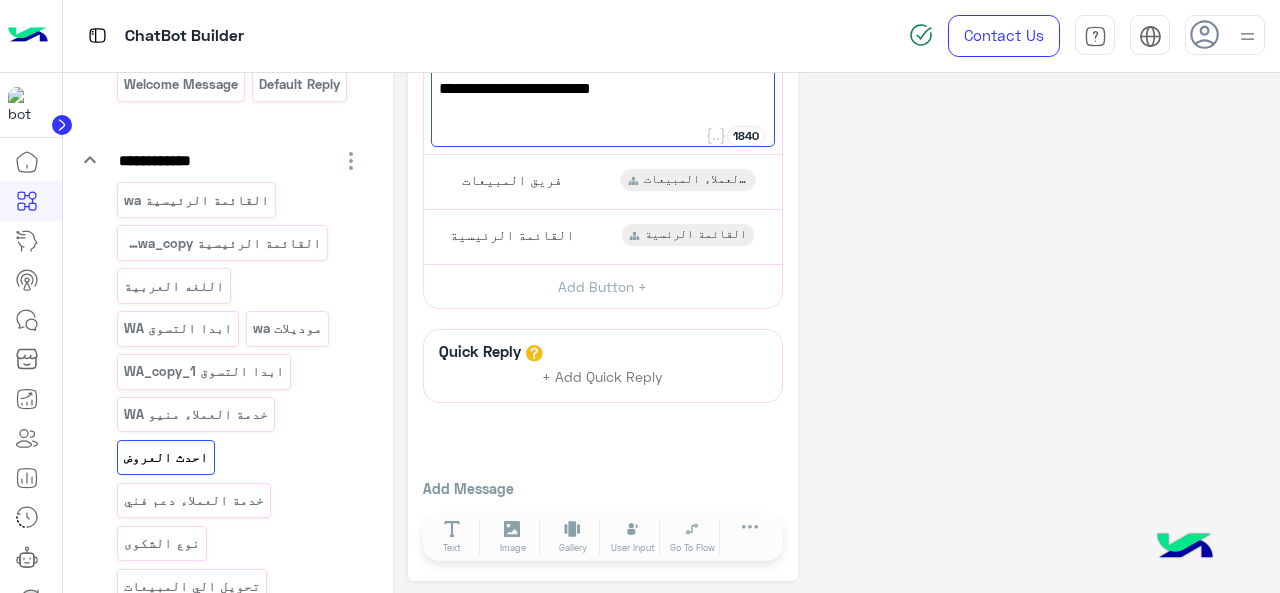 scroll, scrollTop: 206, scrollLeft: 0, axis: vertical 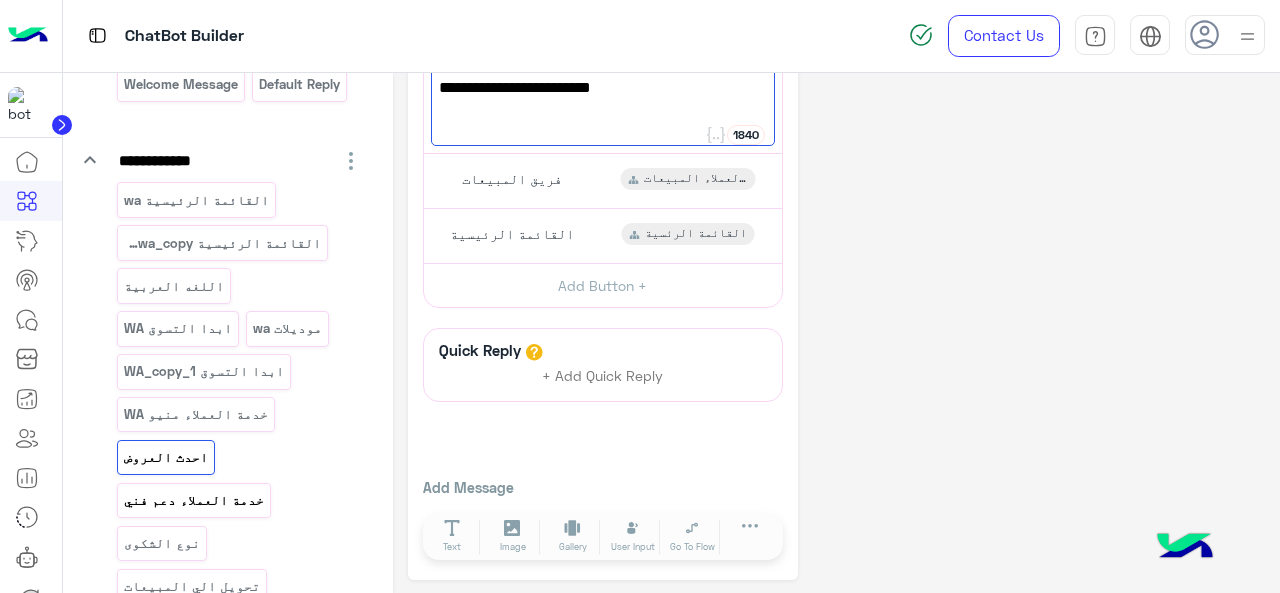 click on "خدمة العملاء دعم فني" at bounding box center (196, 200) 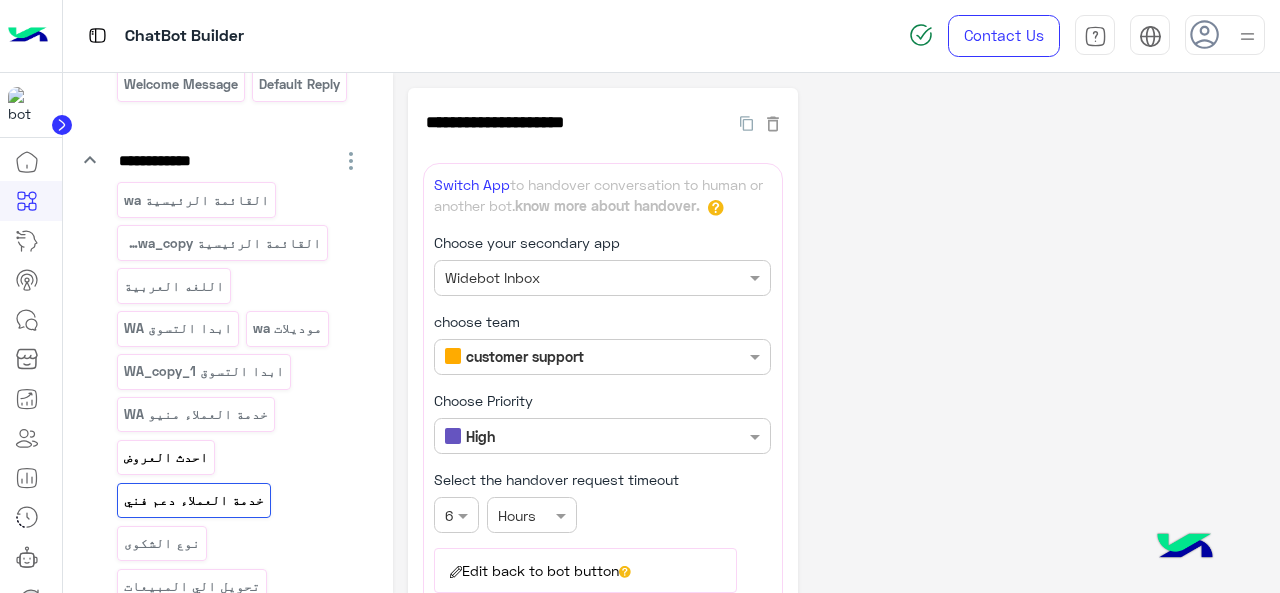 click on "احدث العروض" at bounding box center [196, 200] 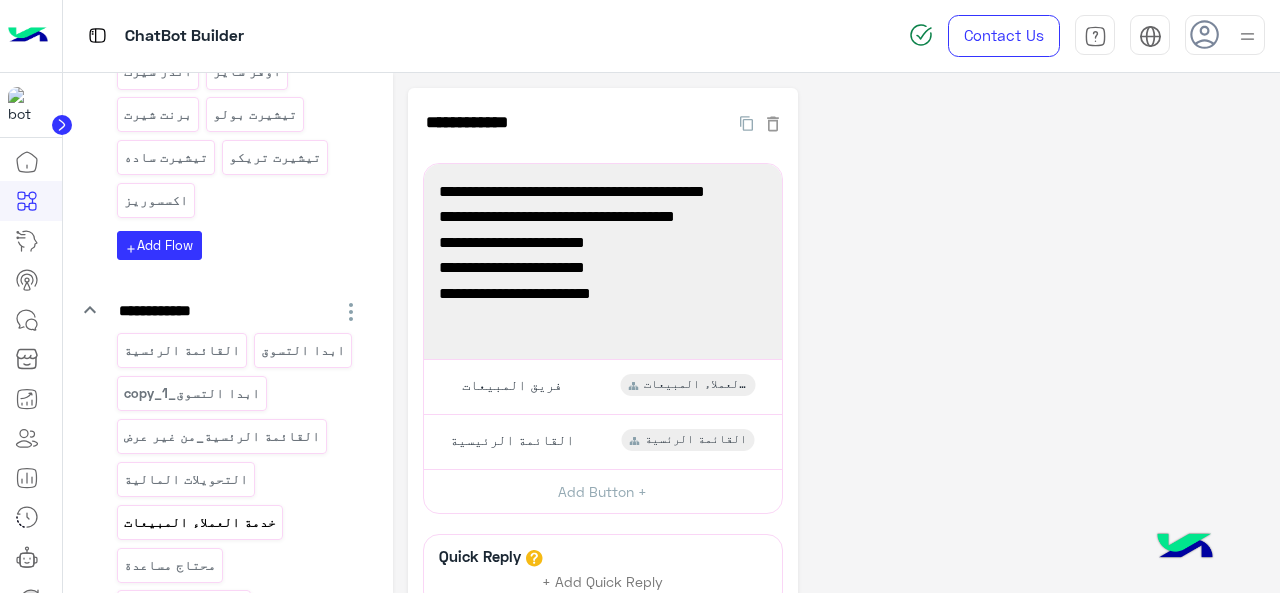 scroll, scrollTop: 1100, scrollLeft: 0, axis: vertical 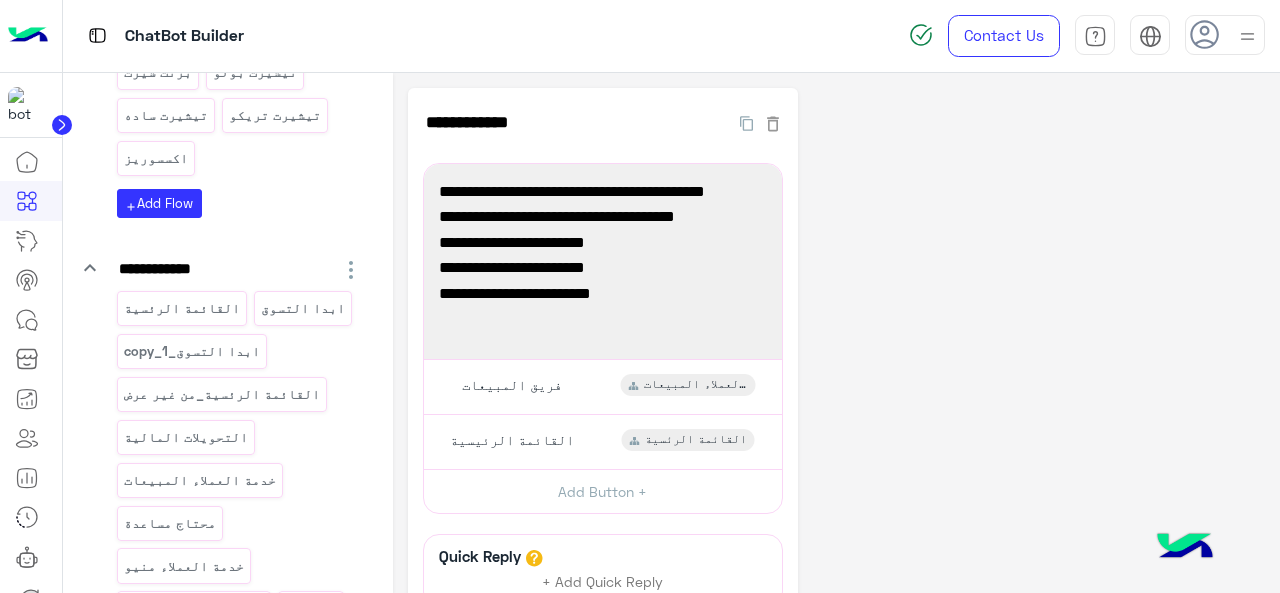 click on "العروض" at bounding box center (181, 308) 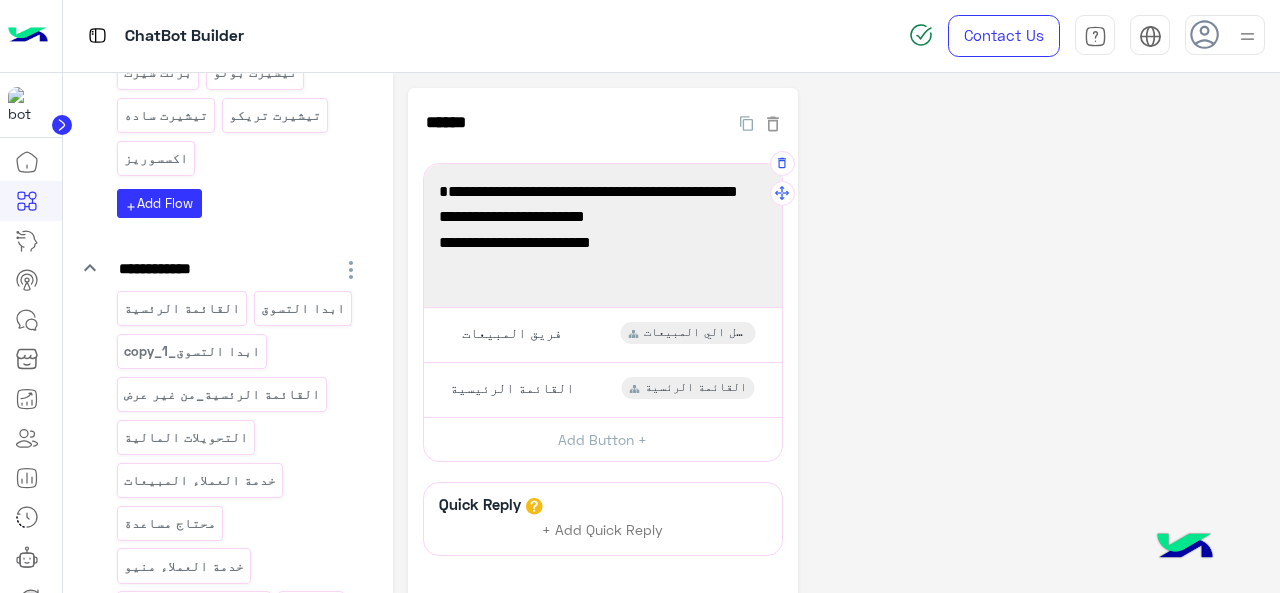 click on "استمتع ب احدث تشكيلة من النيو كوليكشن الصيفى ❤😍" at bounding box center (603, 204) 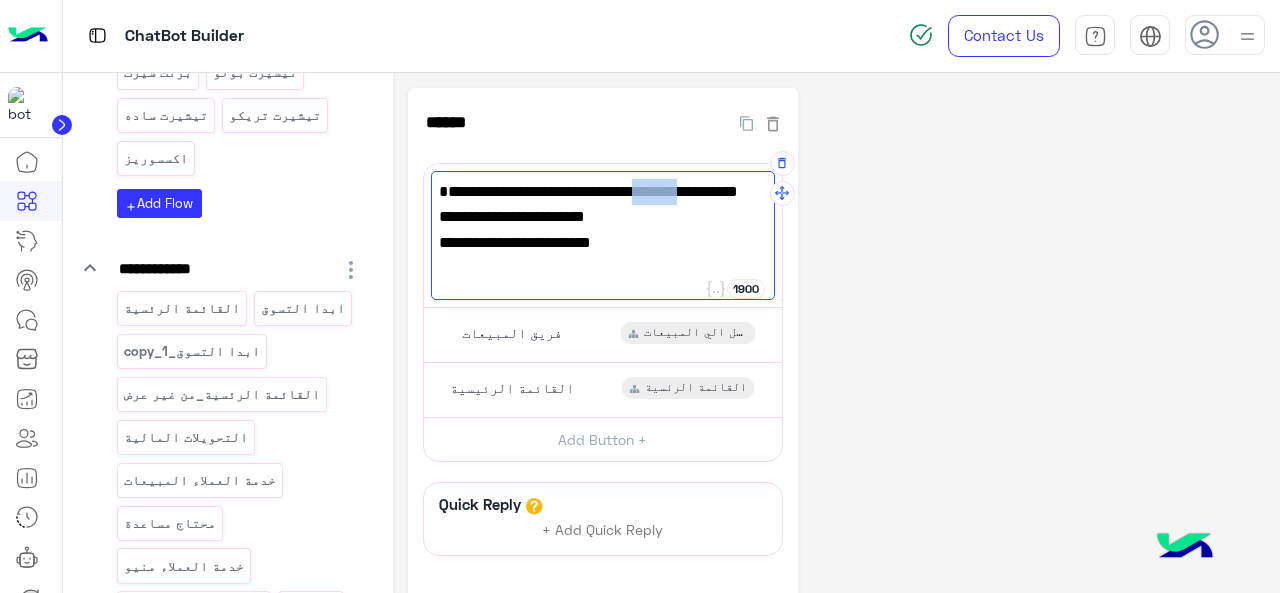 click on "استمتع ب احدث تشكيلة من النيو كوليكشن الصيفى ❤😍" at bounding box center [603, 204] 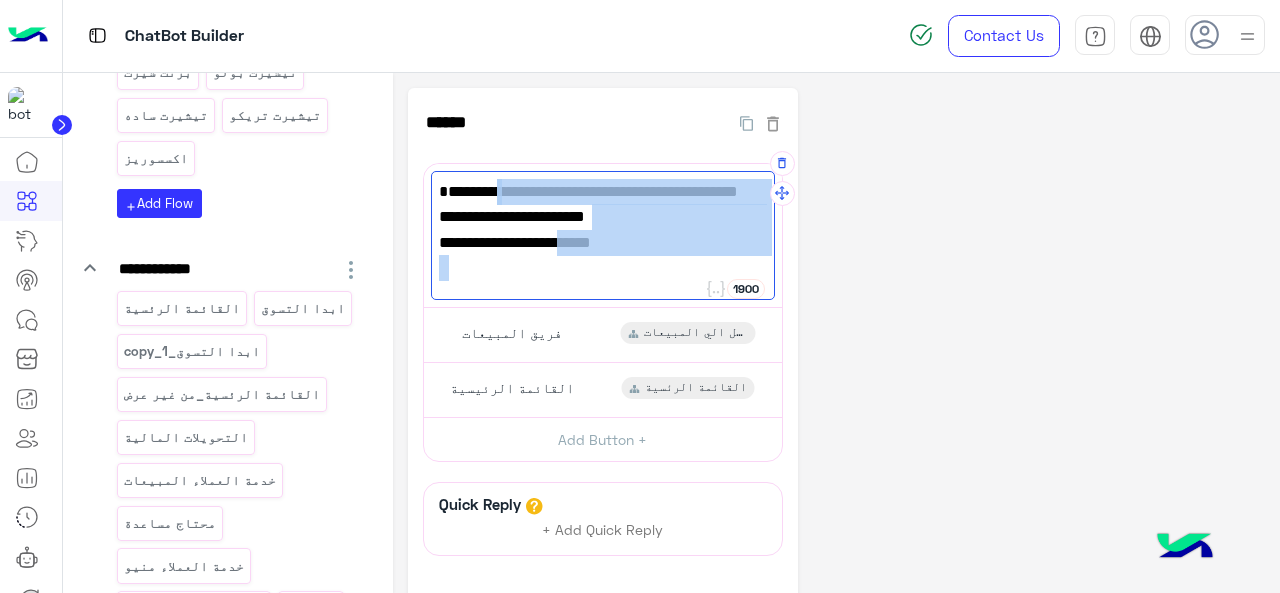 drag, startPoint x: 680, startPoint y: 203, endPoint x: 616, endPoint y: 271, distance: 93.38094 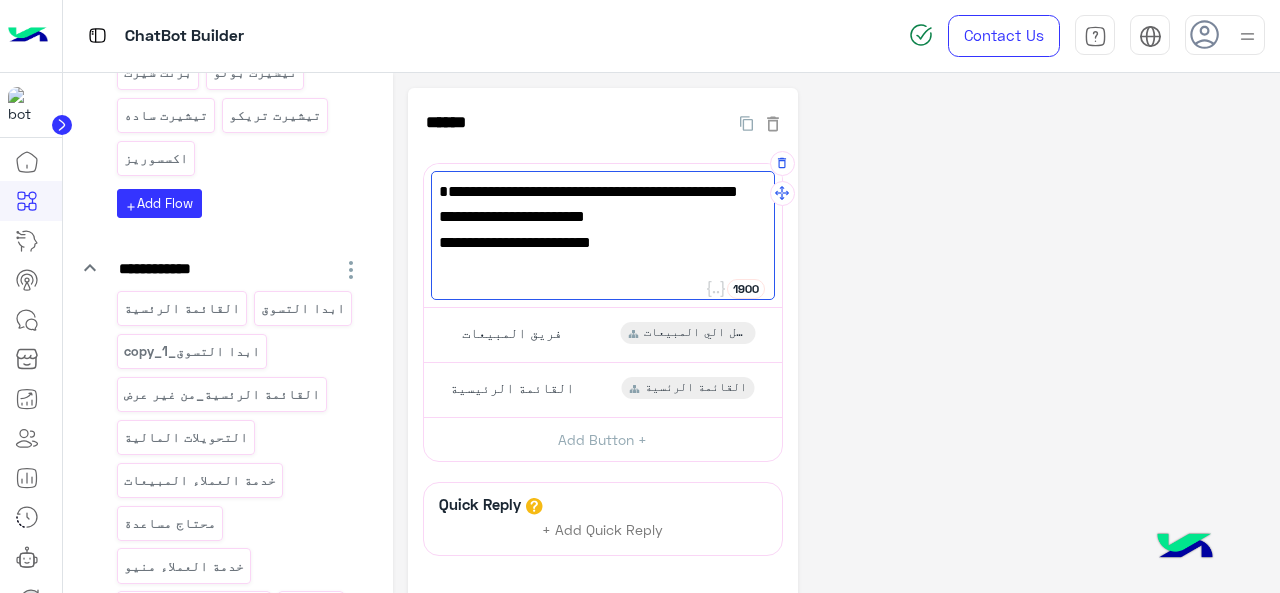 click on "استمتع ب احدث تشكيلة من النيو كوليكشن الصيفى ❤😍" at bounding box center (603, 204) 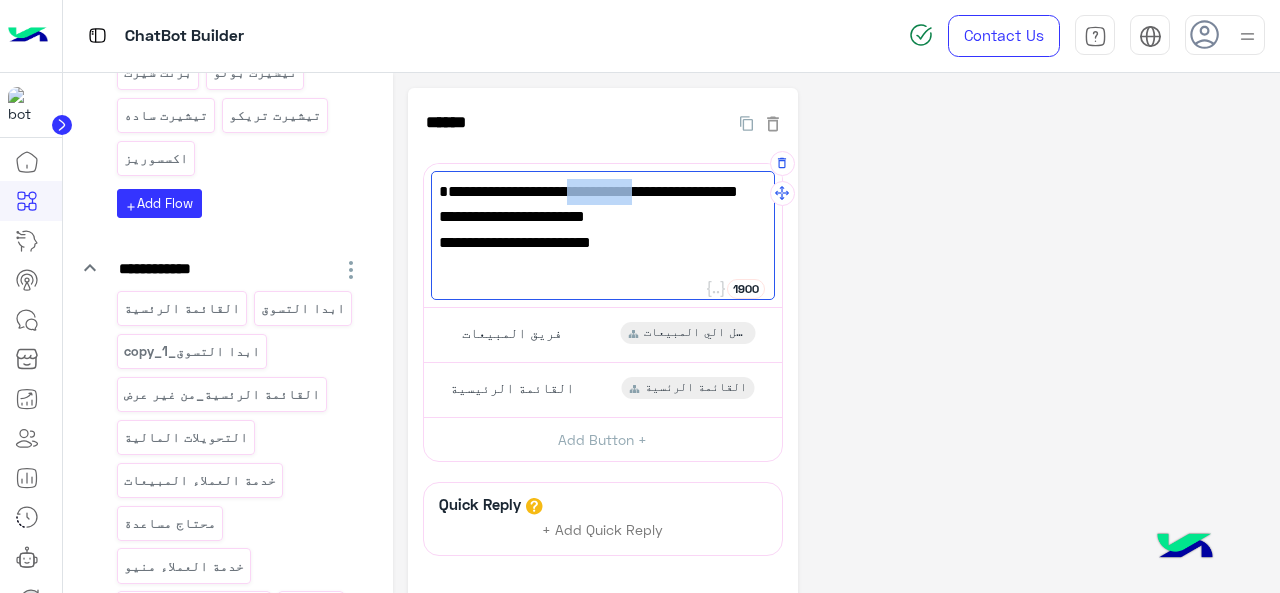click on "استمتع ب احدث تشكيلة من النيو كوليكشن الصيفى ❤😍" at bounding box center (603, 204) 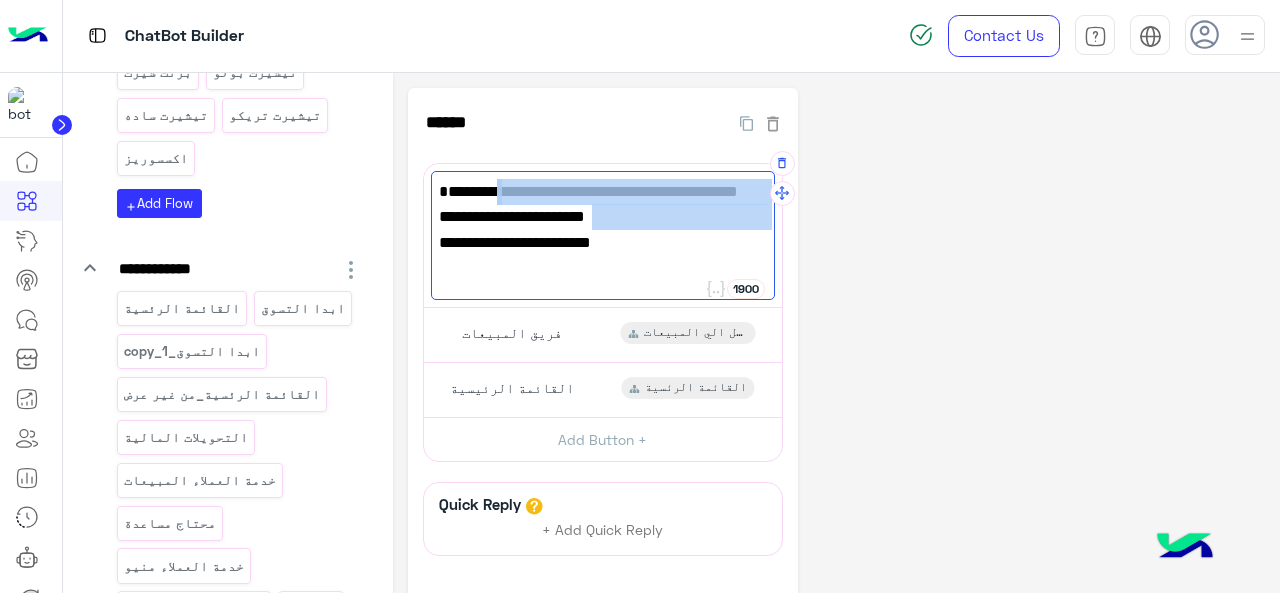 click on "استمتع ب احدث تشكيلة من النيو كوليكشن الصيفى ❤😍" at bounding box center [603, 204] 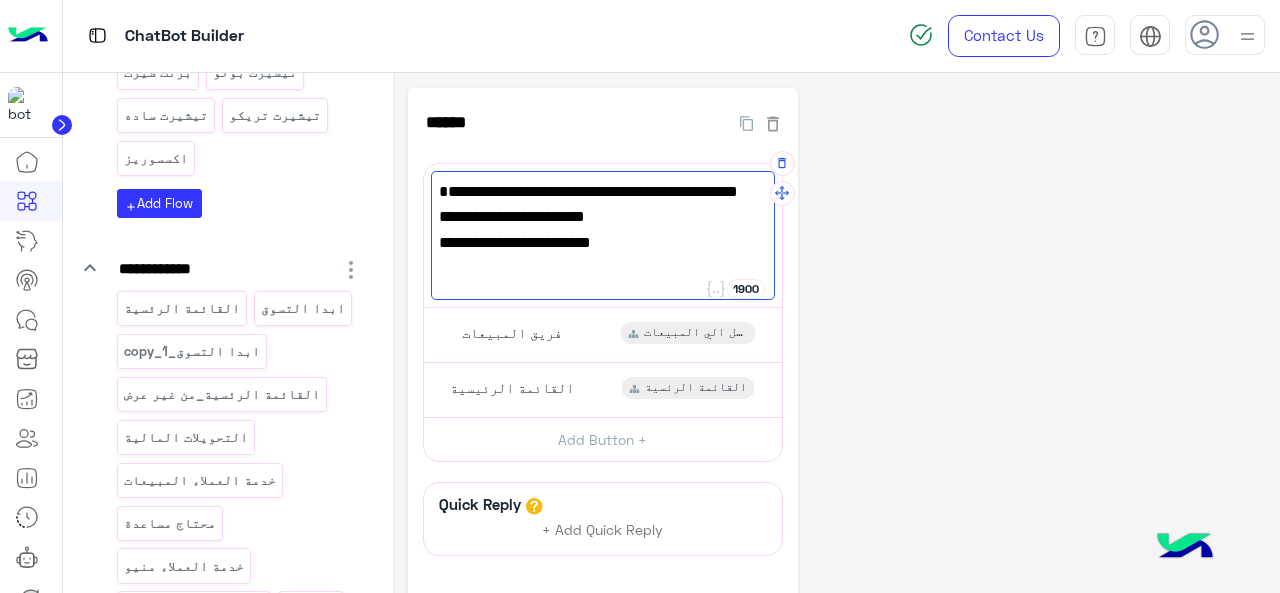 paste on "**********" 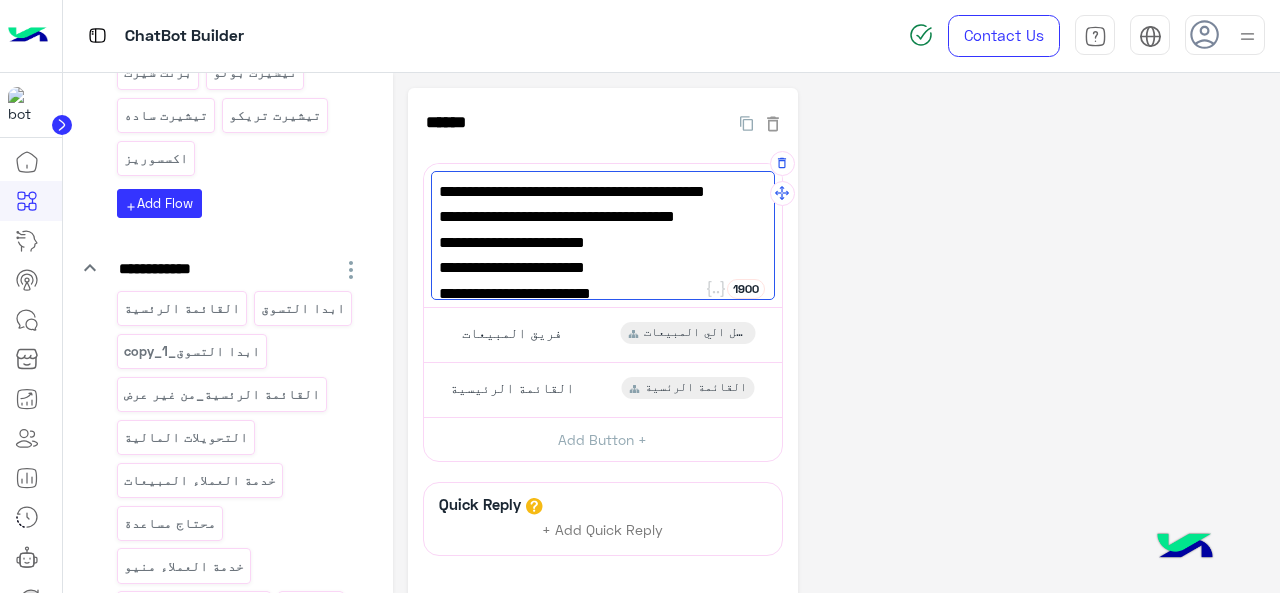scroll, scrollTop: 0, scrollLeft: 0, axis: both 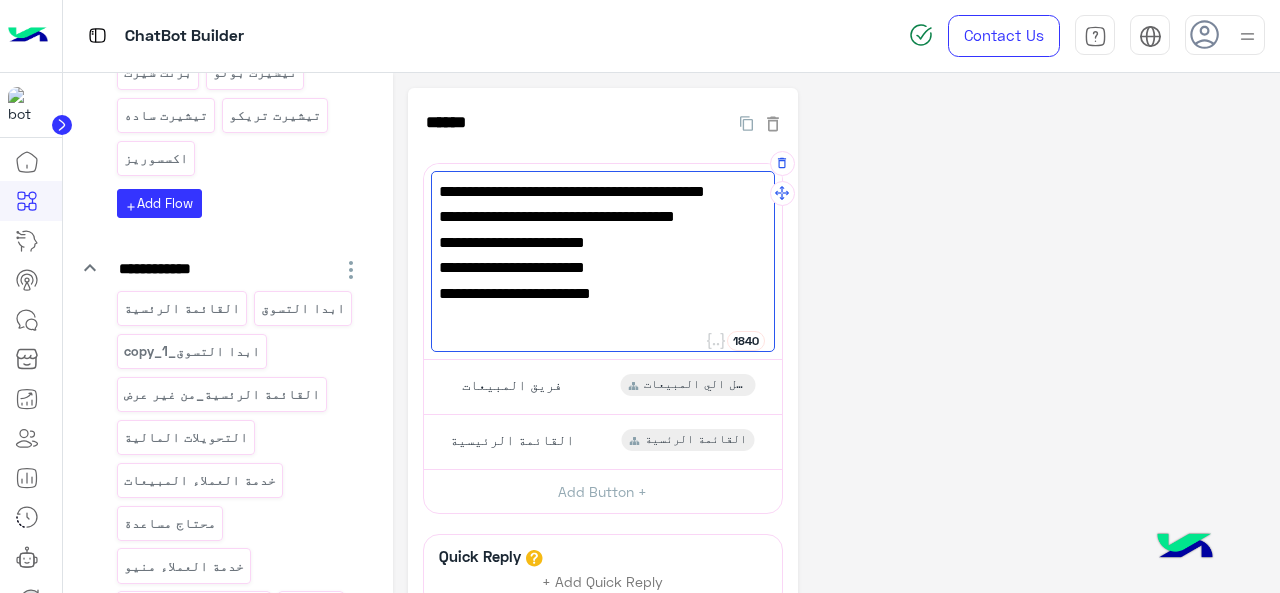 type on "**********" 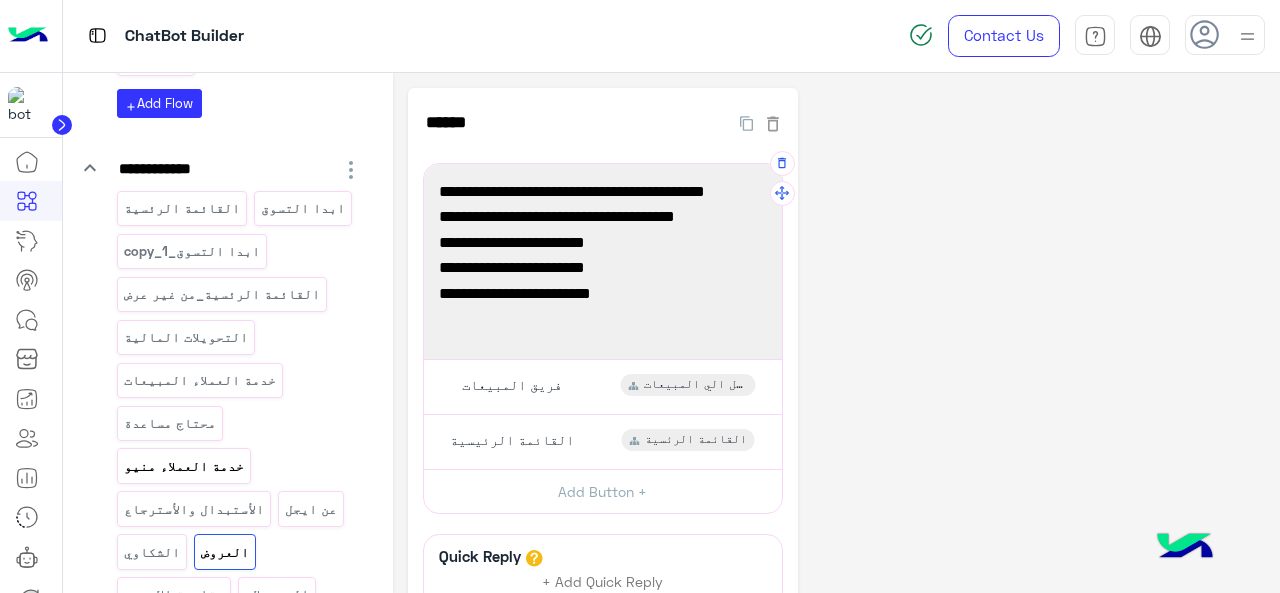 scroll, scrollTop: 1300, scrollLeft: 0, axis: vertical 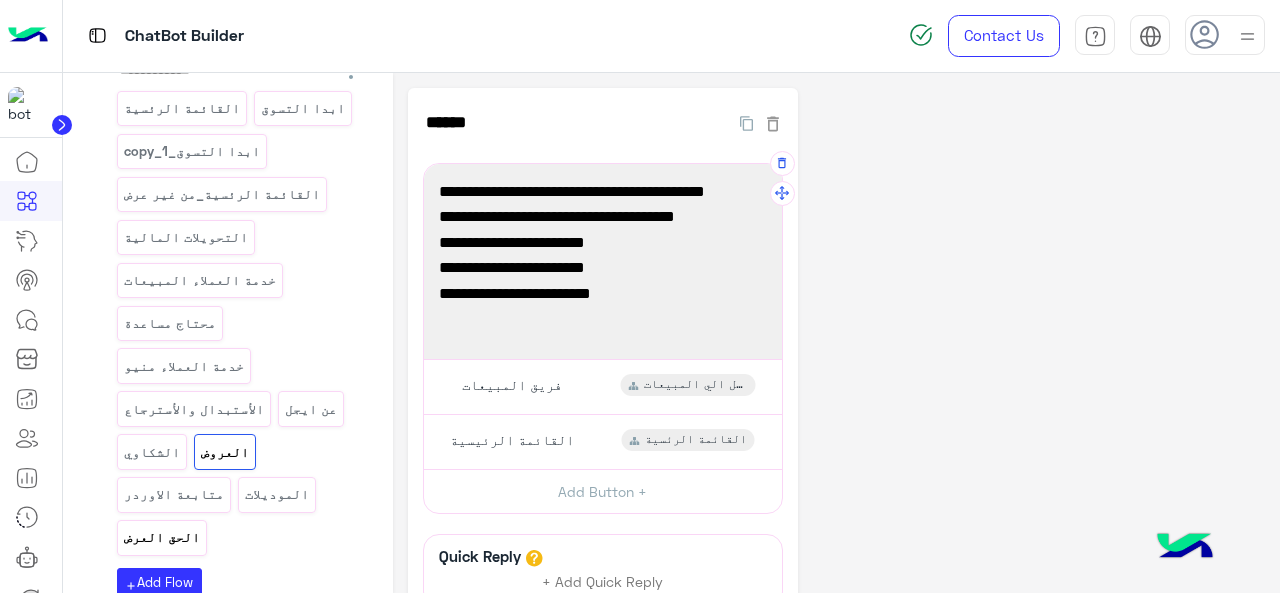 click on "الحق العرض" at bounding box center (181, 108) 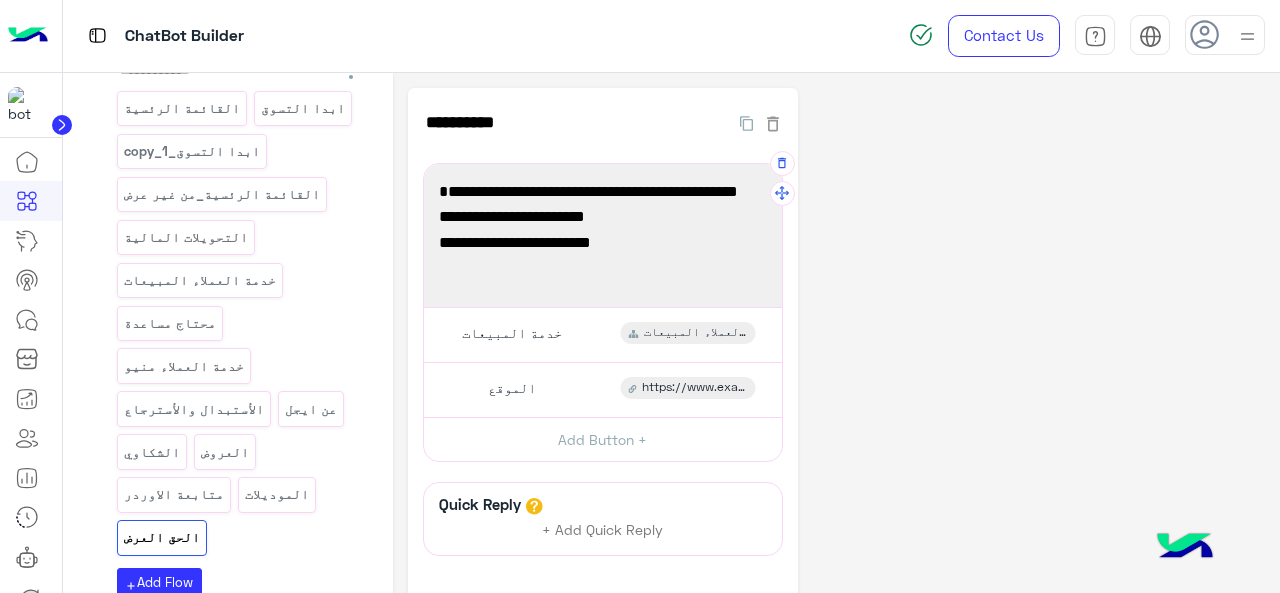 click on "استمتع ب احدث تشكيلة من النيو كوليكشن الصيفى ❤😍" at bounding box center [603, 204] 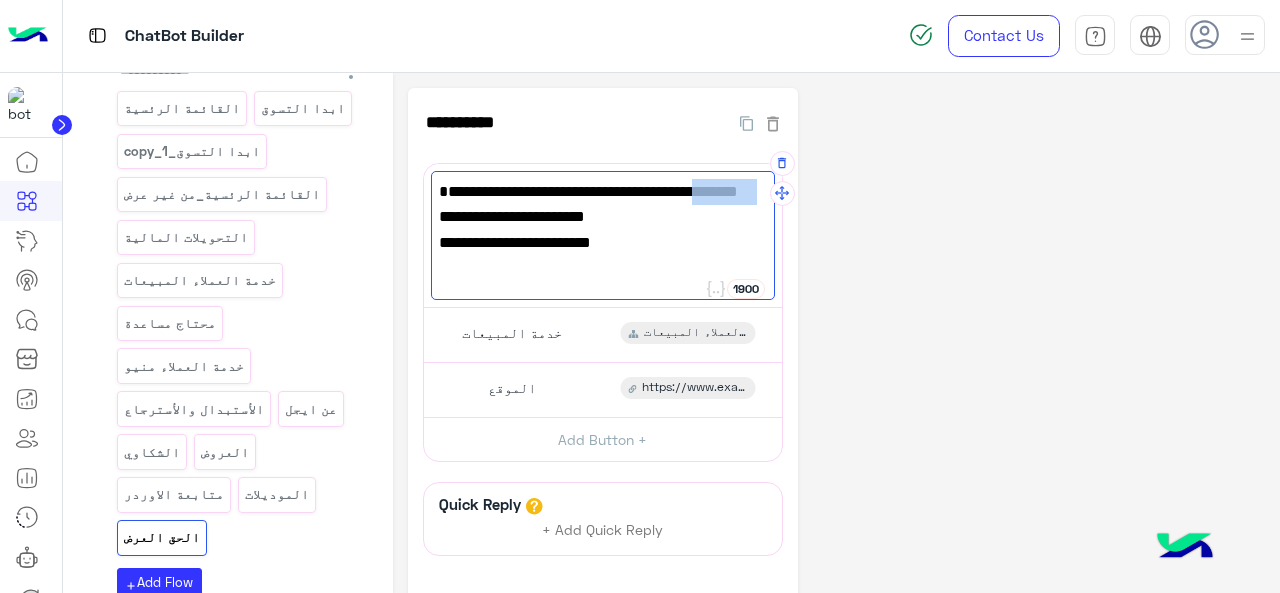 click on "استمتع ب احدث تشكيلة من النيو كوليكشن الصيفى ❤😍" at bounding box center [603, 204] 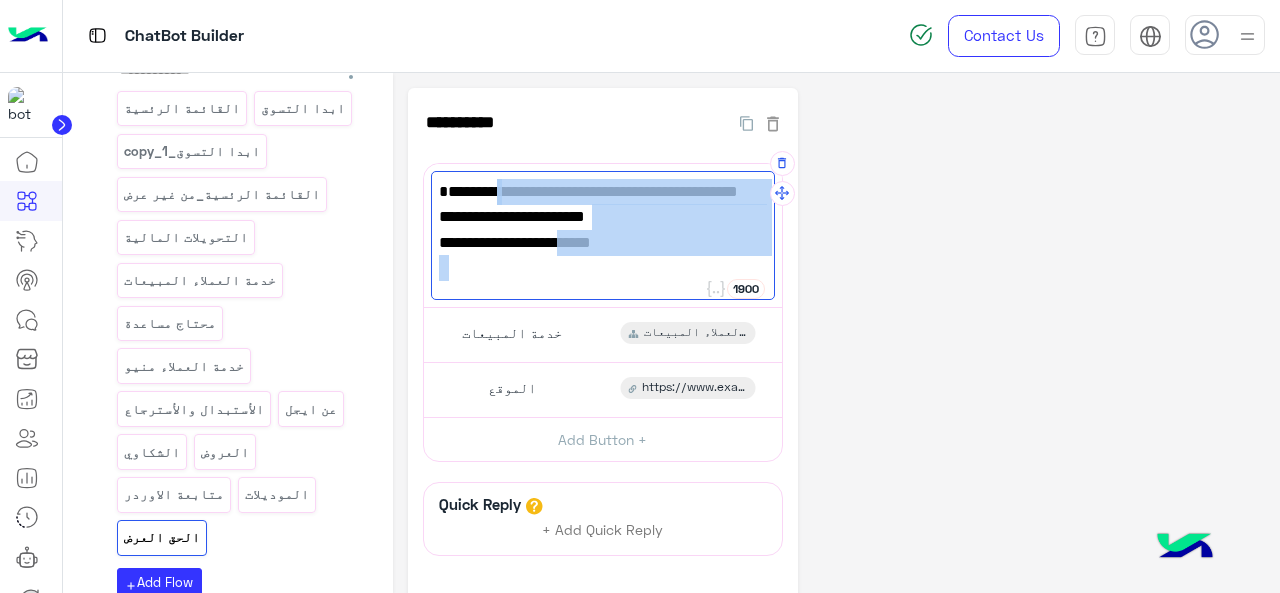 drag, startPoint x: 720, startPoint y: 185, endPoint x: 706, endPoint y: 273, distance: 89.106674 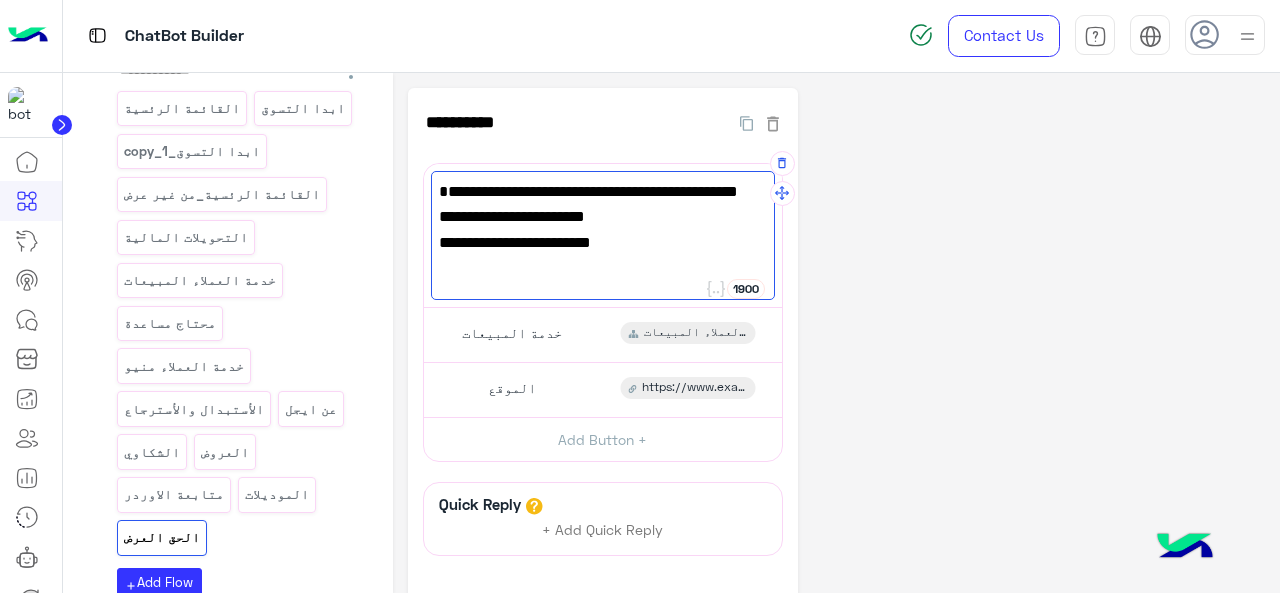 paste on "**********" 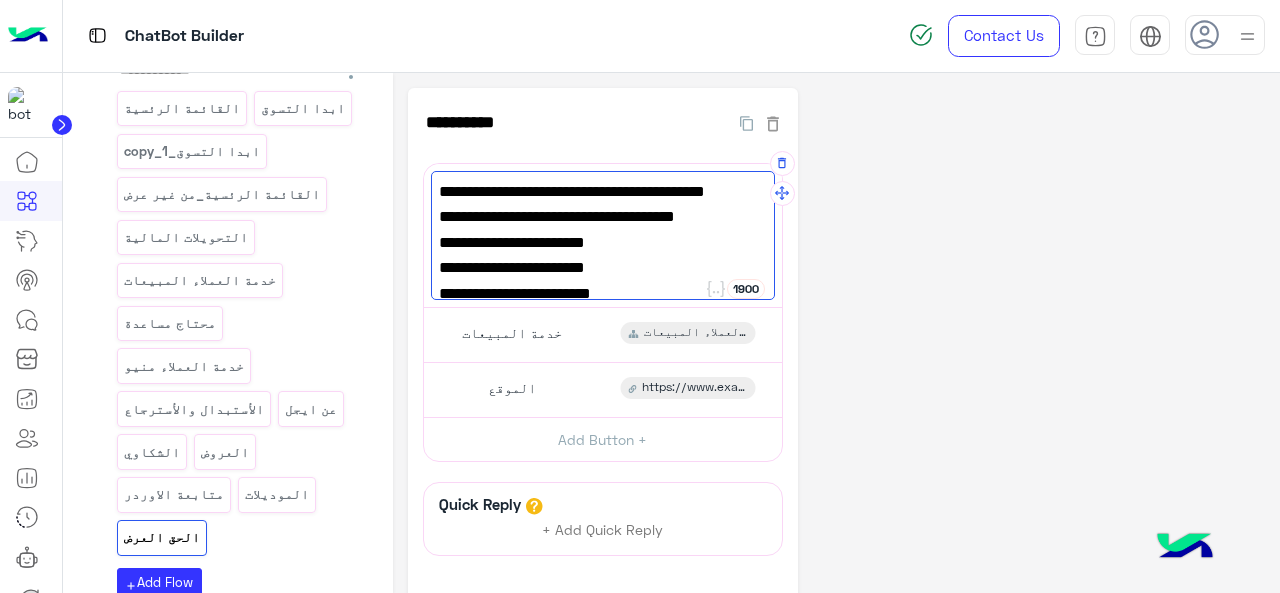 scroll, scrollTop: 29, scrollLeft: 0, axis: vertical 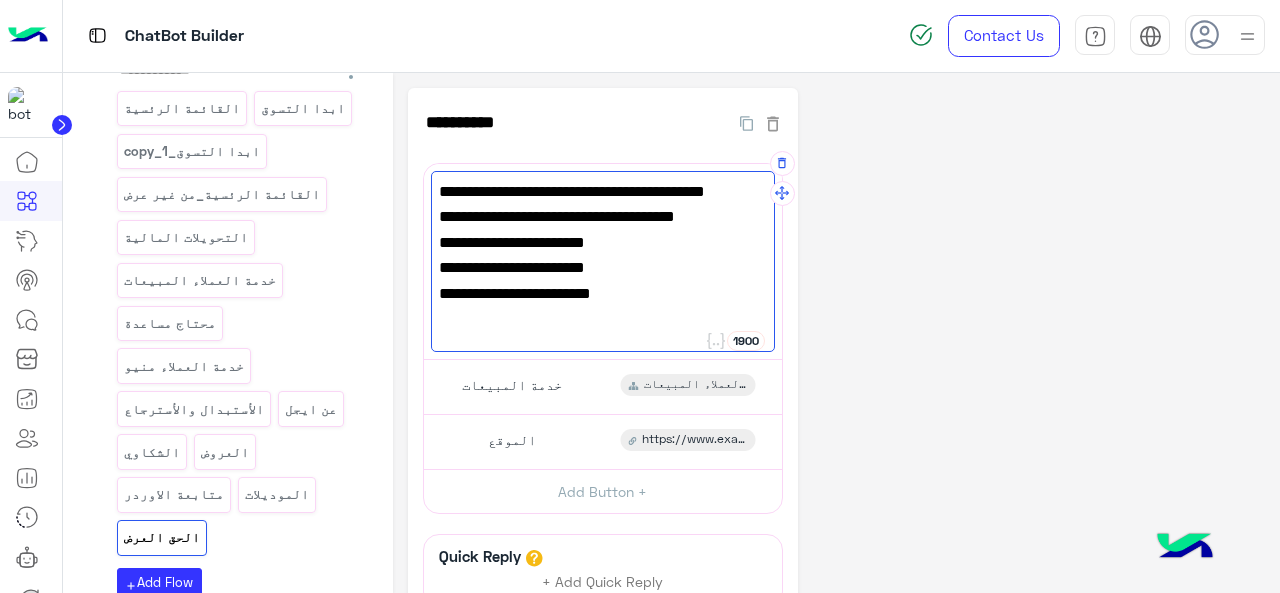 type on "**********" 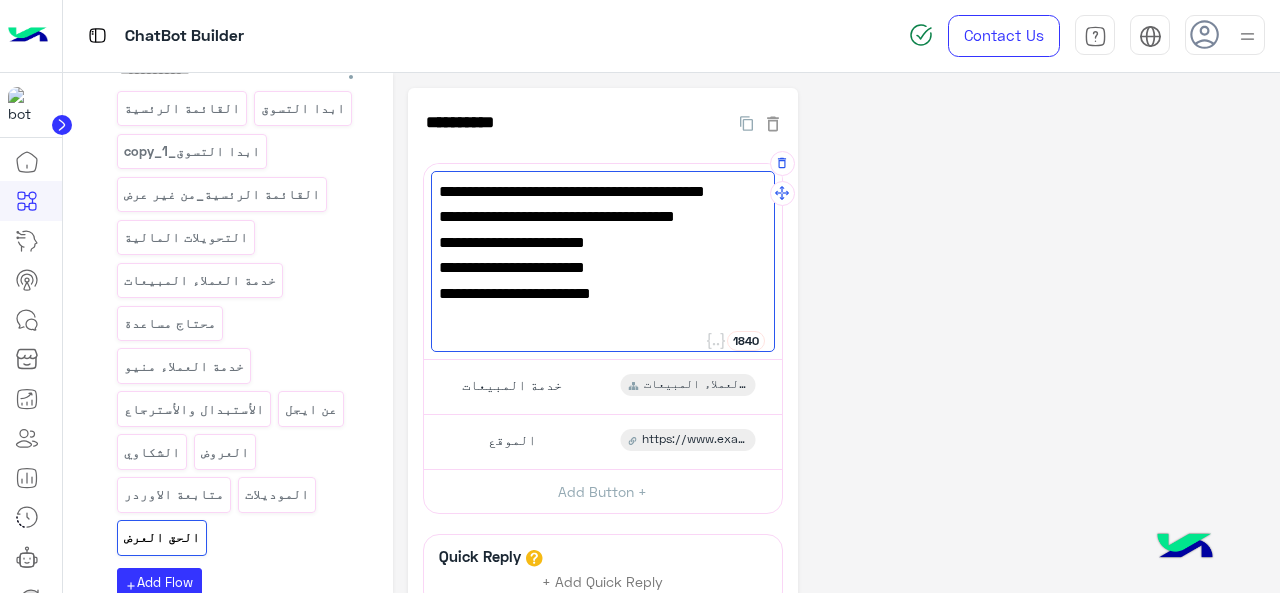 click on "**********" at bounding box center (837, 437) 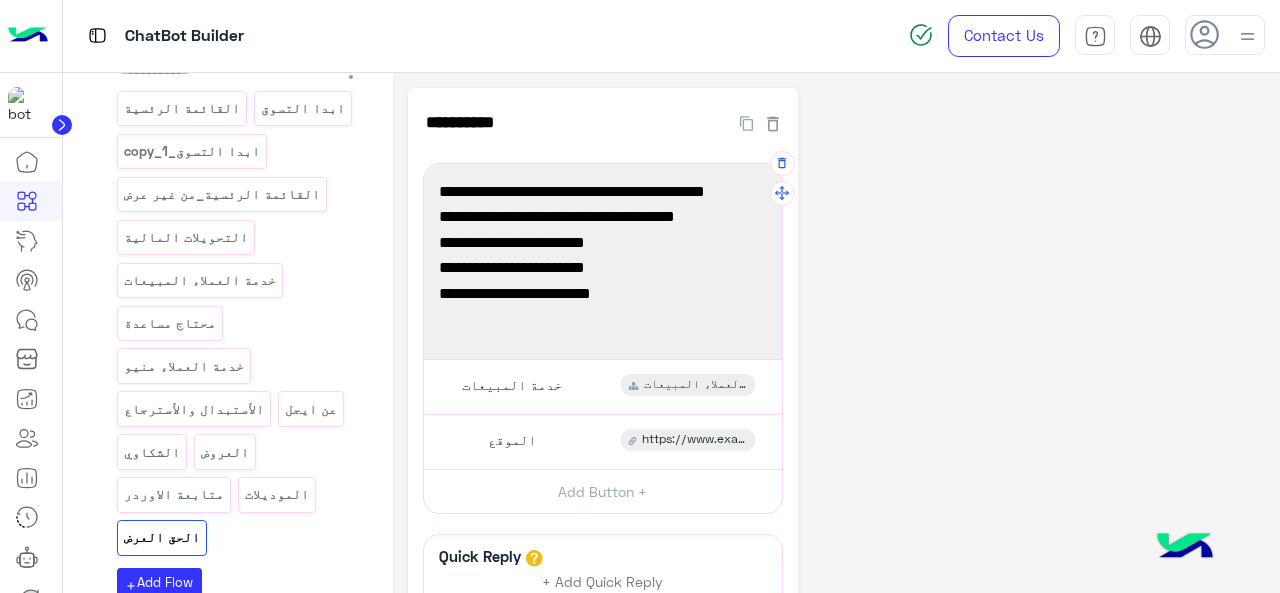 click on "**********" at bounding box center [837, 437] 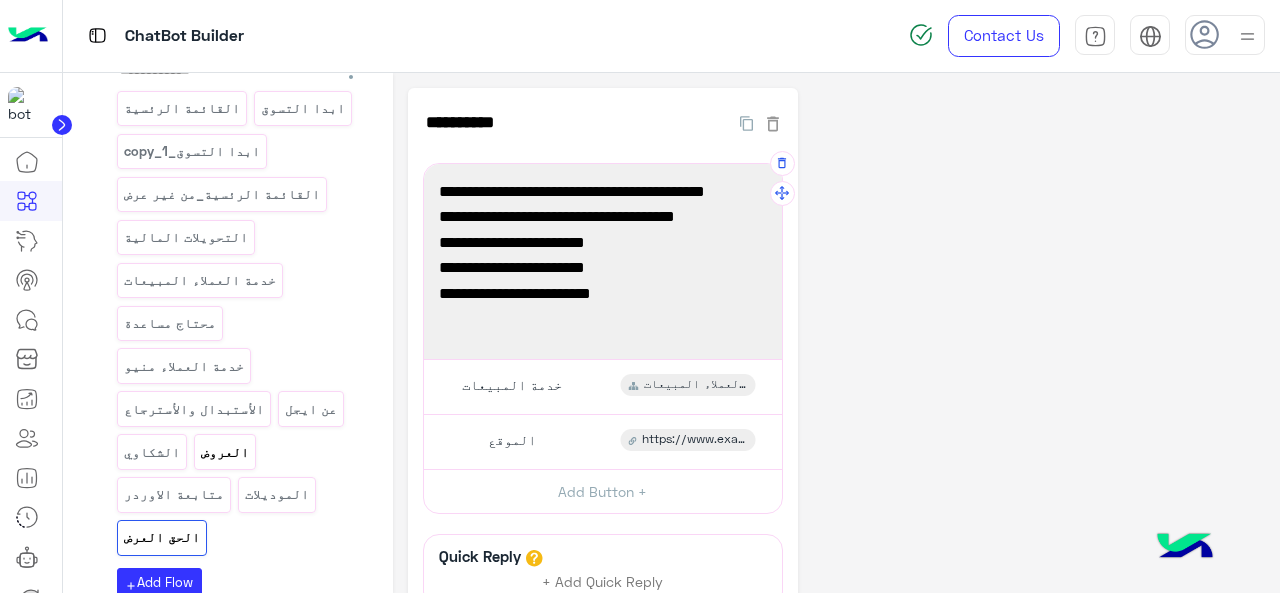 click on "العروض" at bounding box center (181, 108) 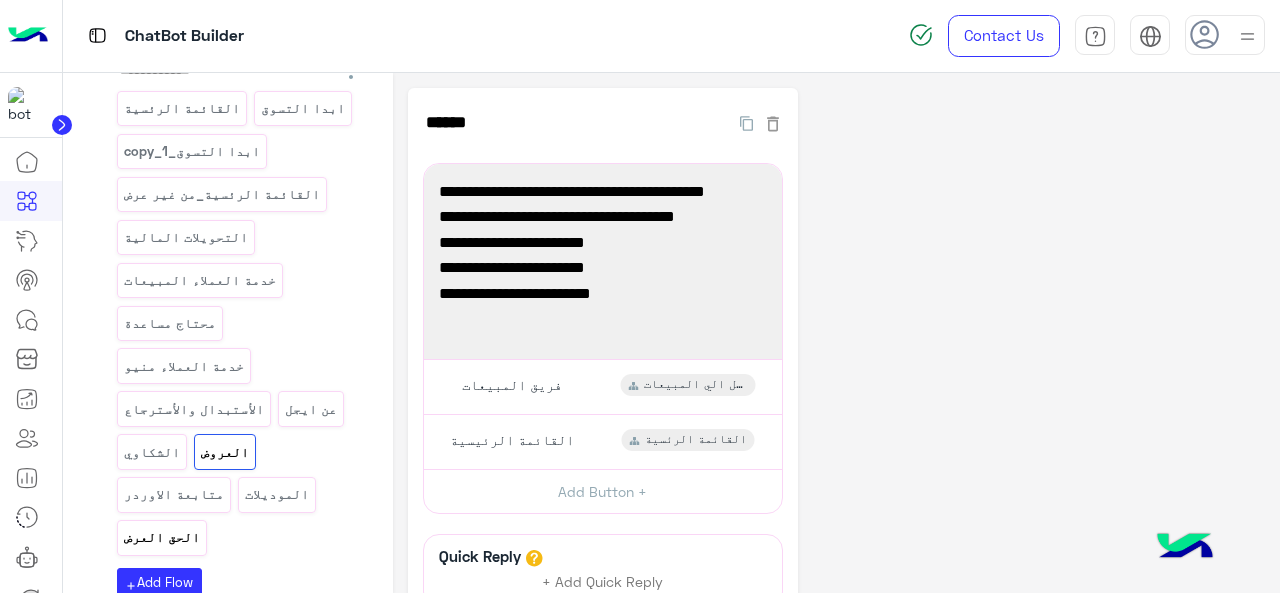 click on "الحق العرض" at bounding box center (181, 108) 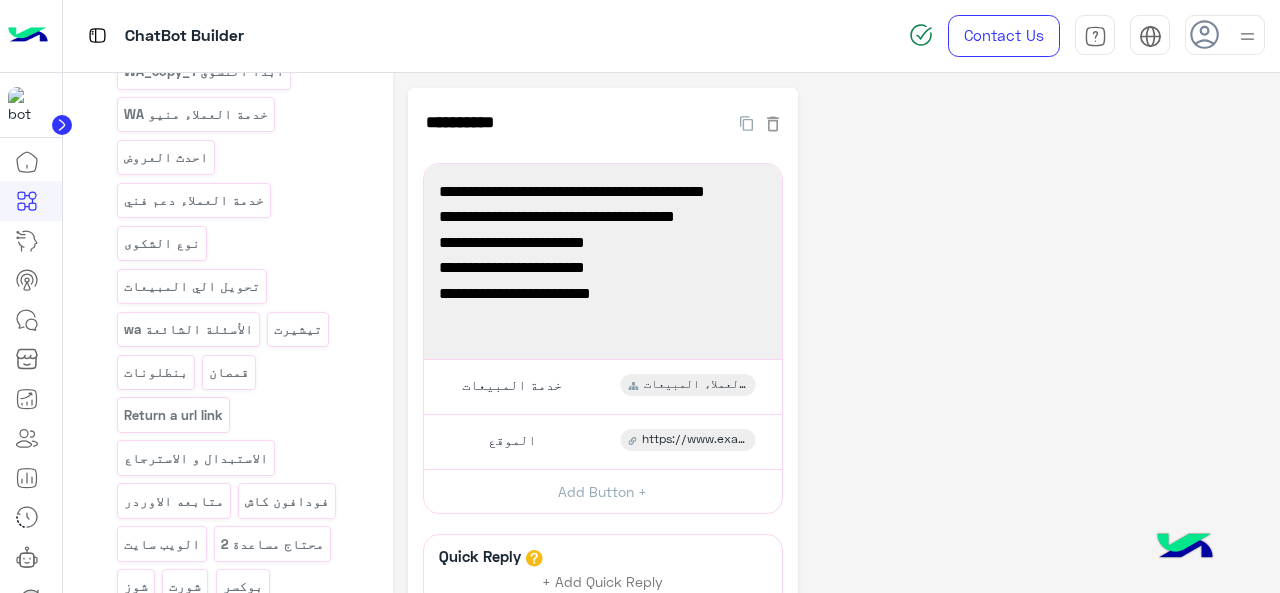 scroll, scrollTop: 400, scrollLeft: 0, axis: vertical 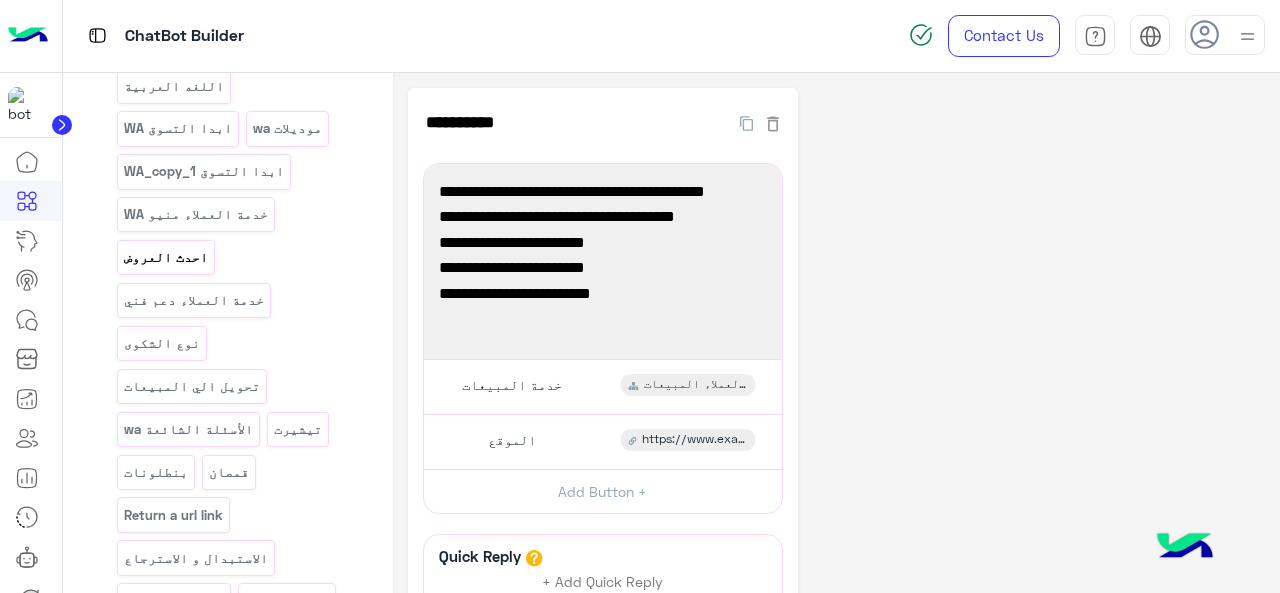 click on "احدث العروض" at bounding box center (196, 0) 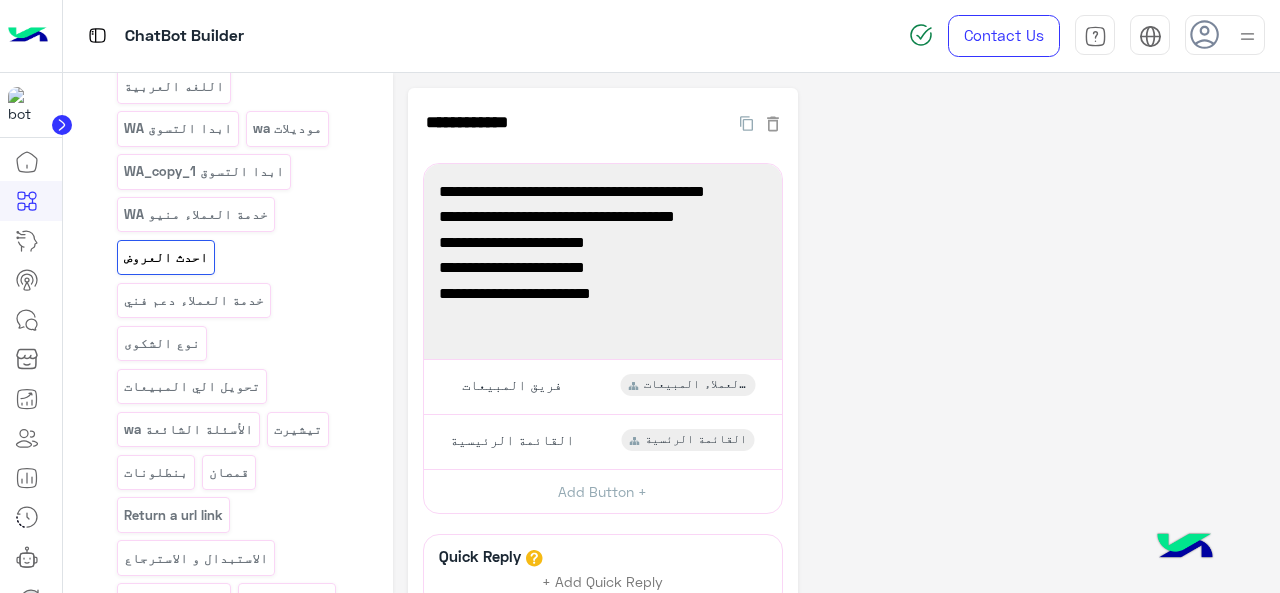 click on "**********" at bounding box center (837, 437) 